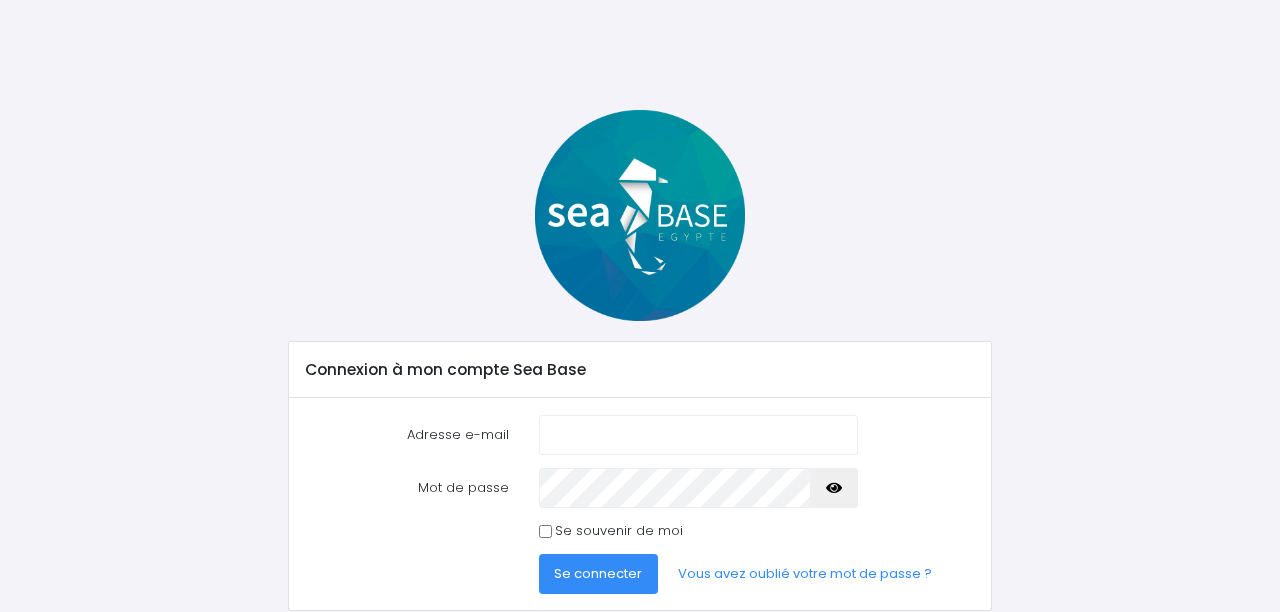 scroll, scrollTop: 0, scrollLeft: 0, axis: both 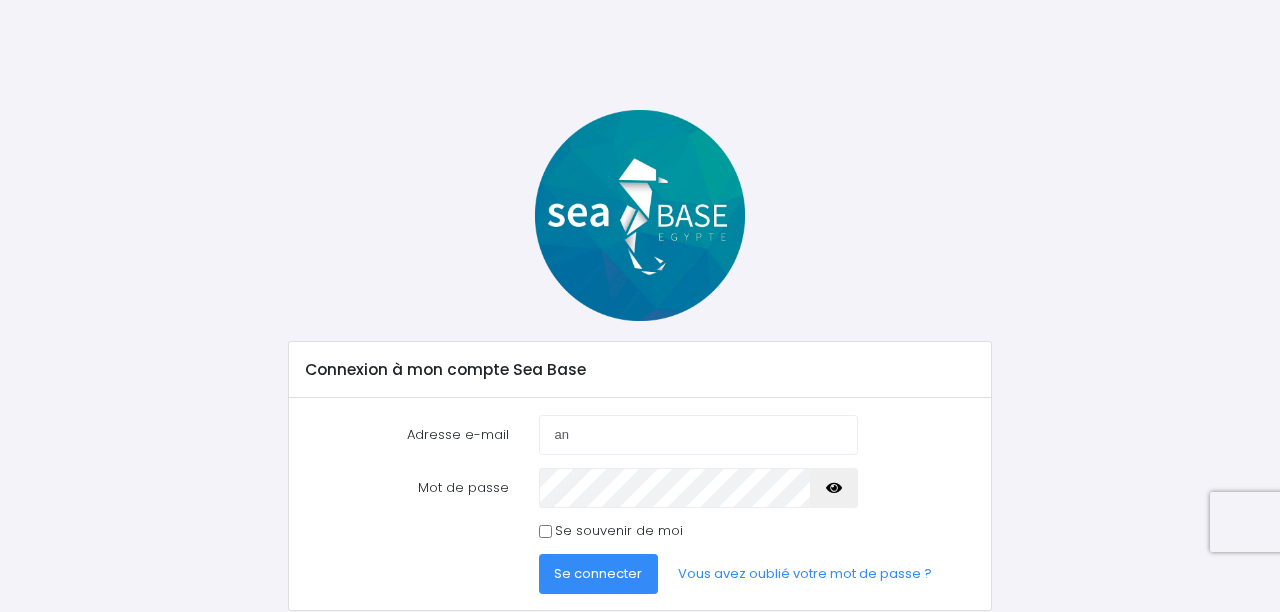 type on "[EMAIL]" 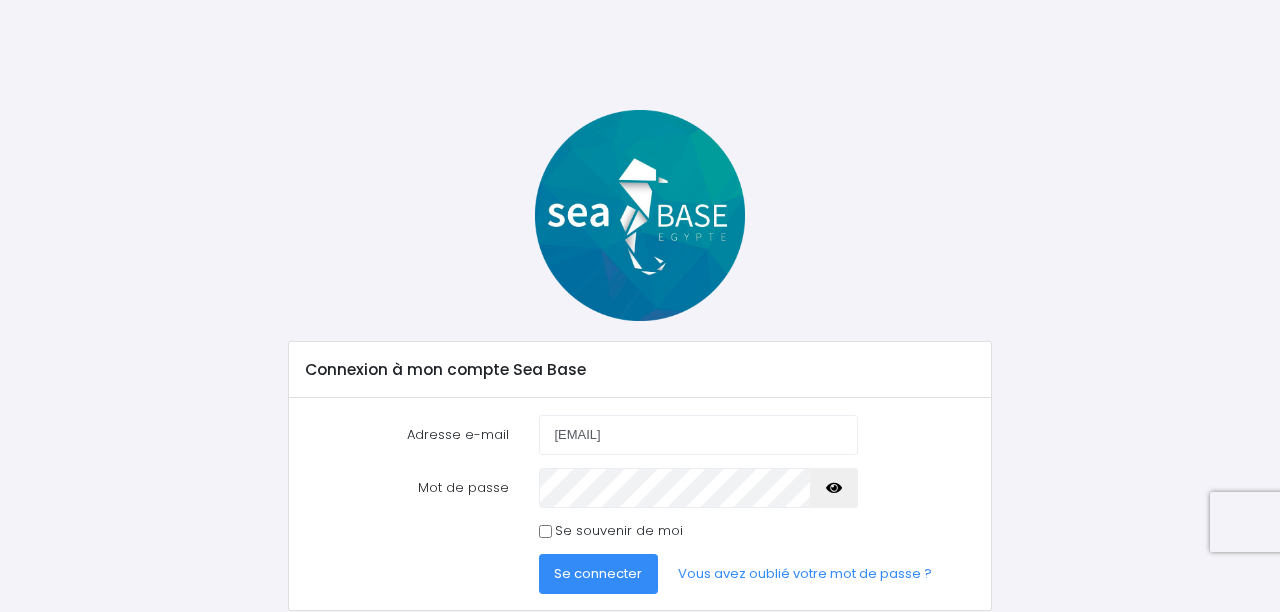 click at bounding box center (834, 488) 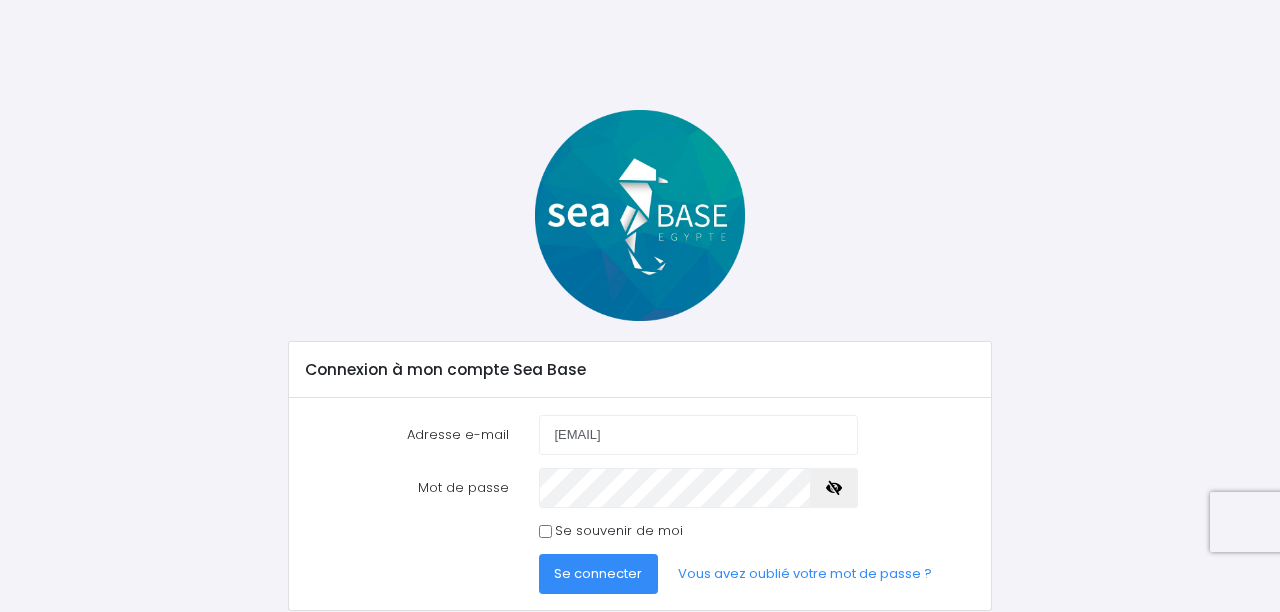 click on "Se souvenir de moi" at bounding box center (619, 531) 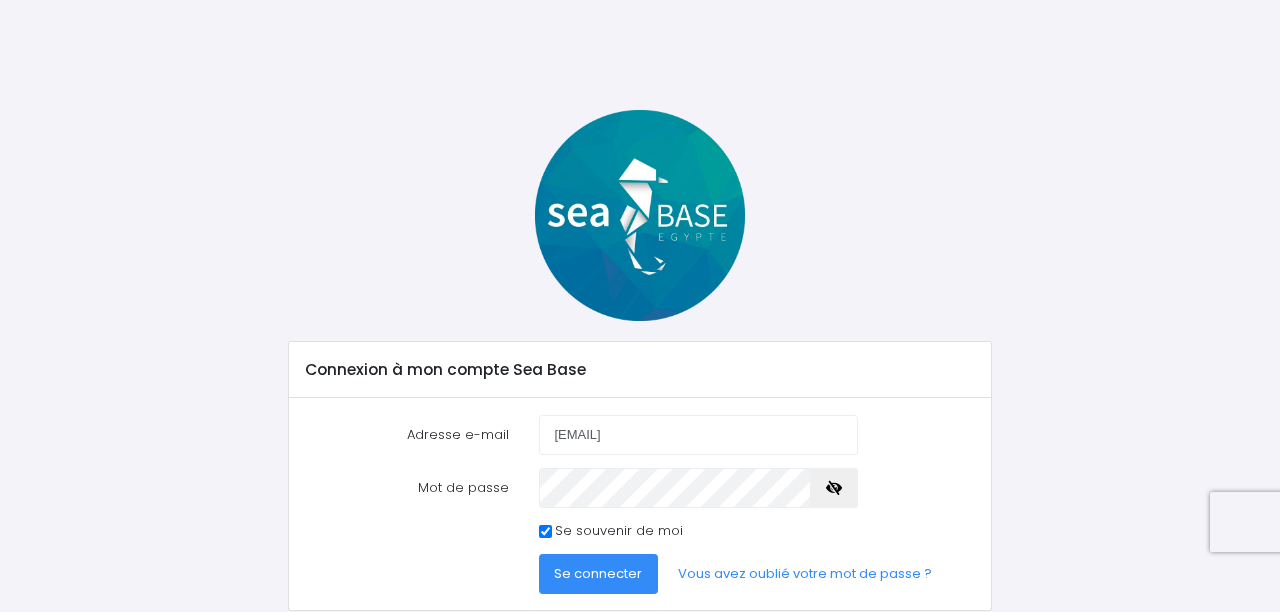 click on "Se connecter" at bounding box center (598, 573) 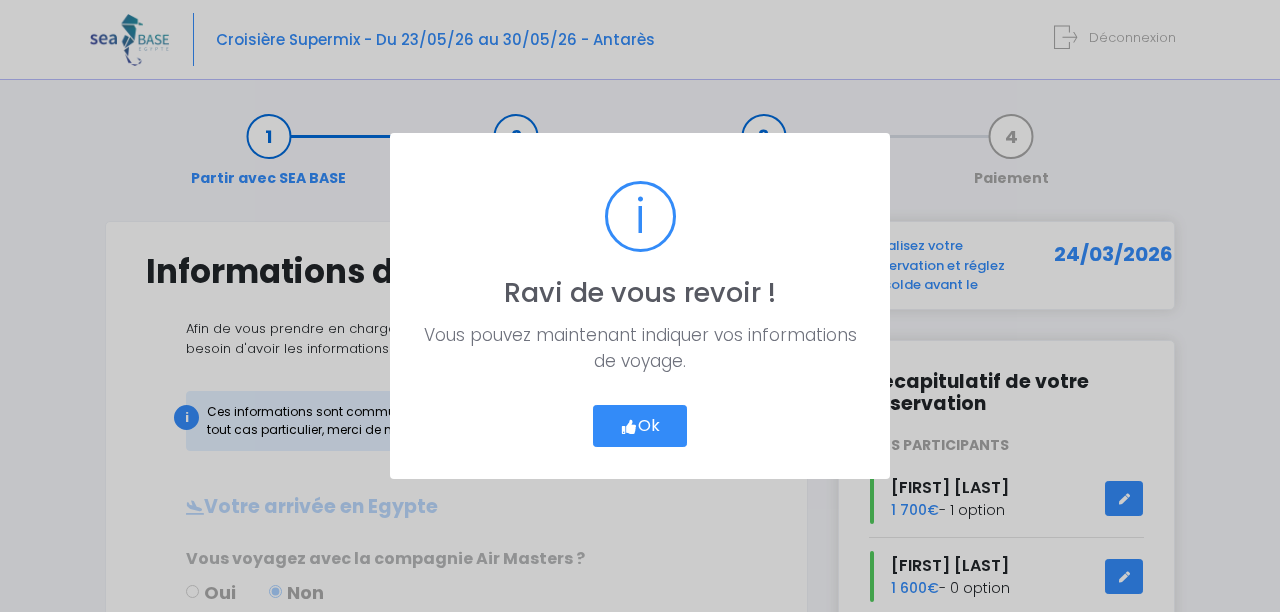 scroll, scrollTop: 0, scrollLeft: 0, axis: both 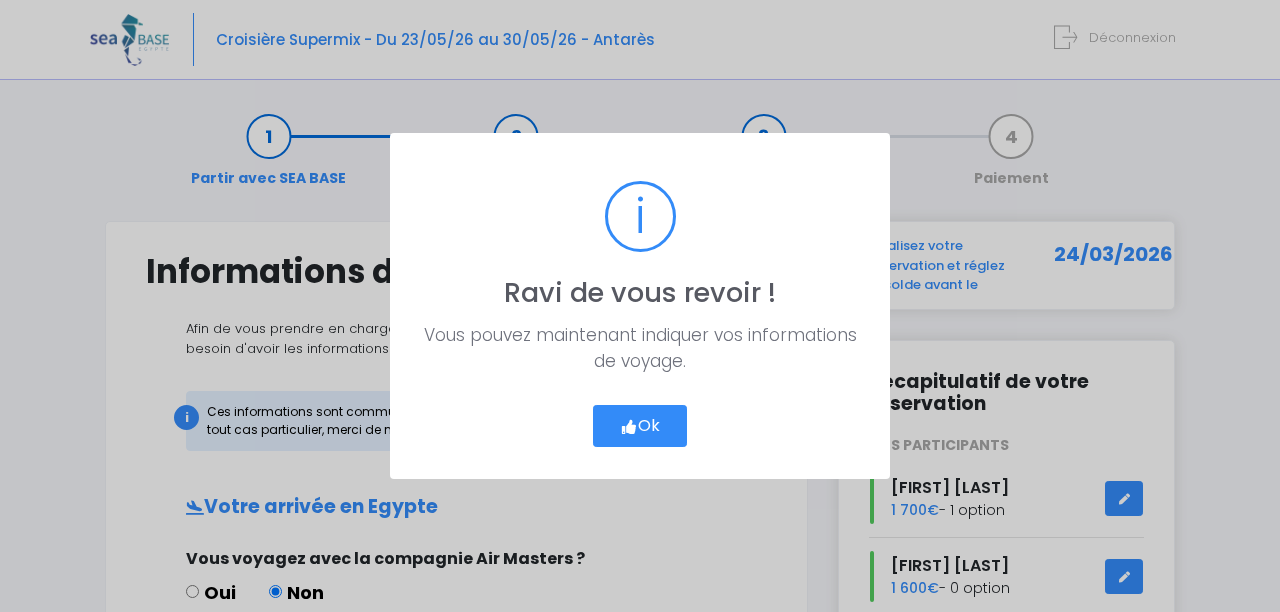 click on "Ok" at bounding box center (640, 426) 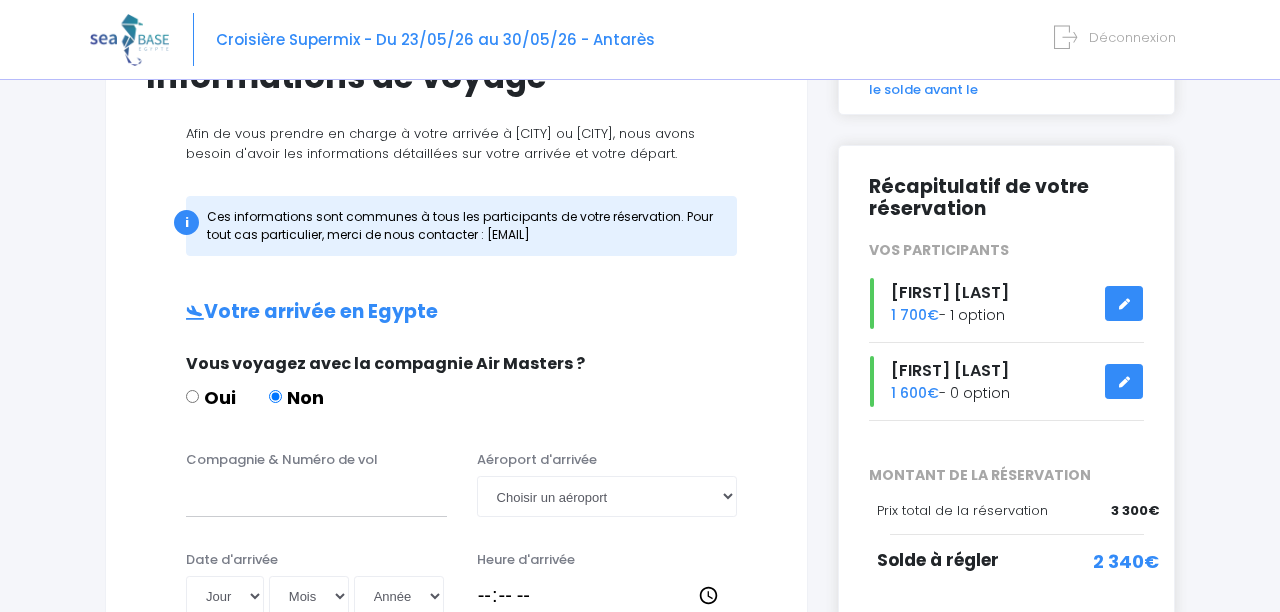 scroll, scrollTop: 186, scrollLeft: 0, axis: vertical 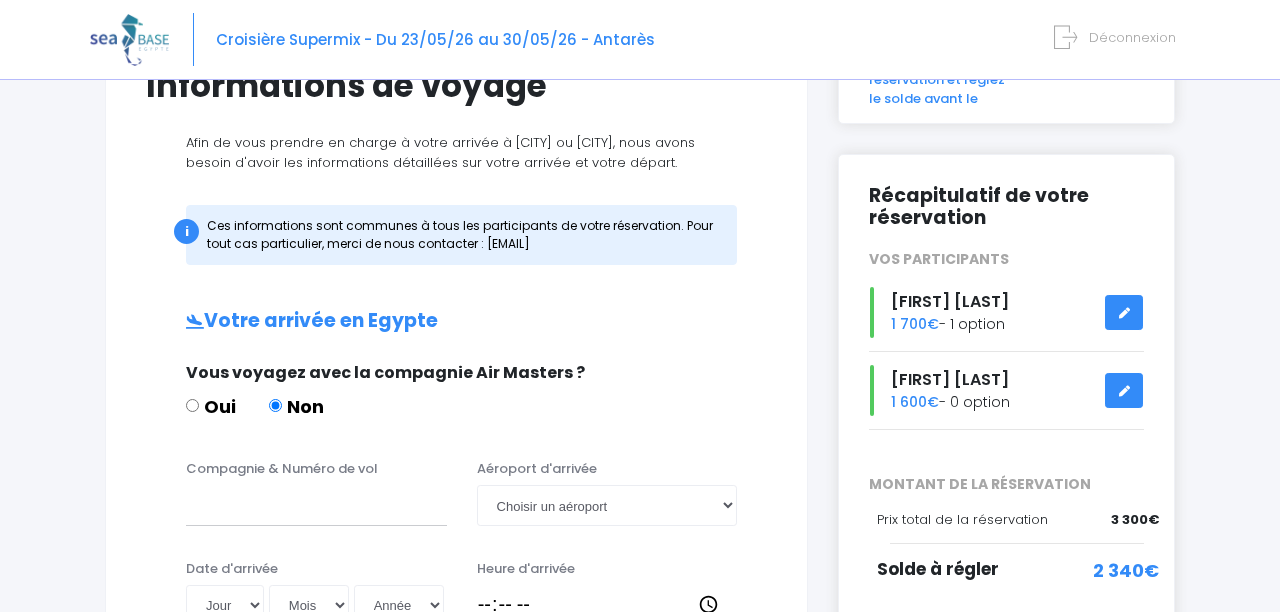 click at bounding box center [1124, 313] 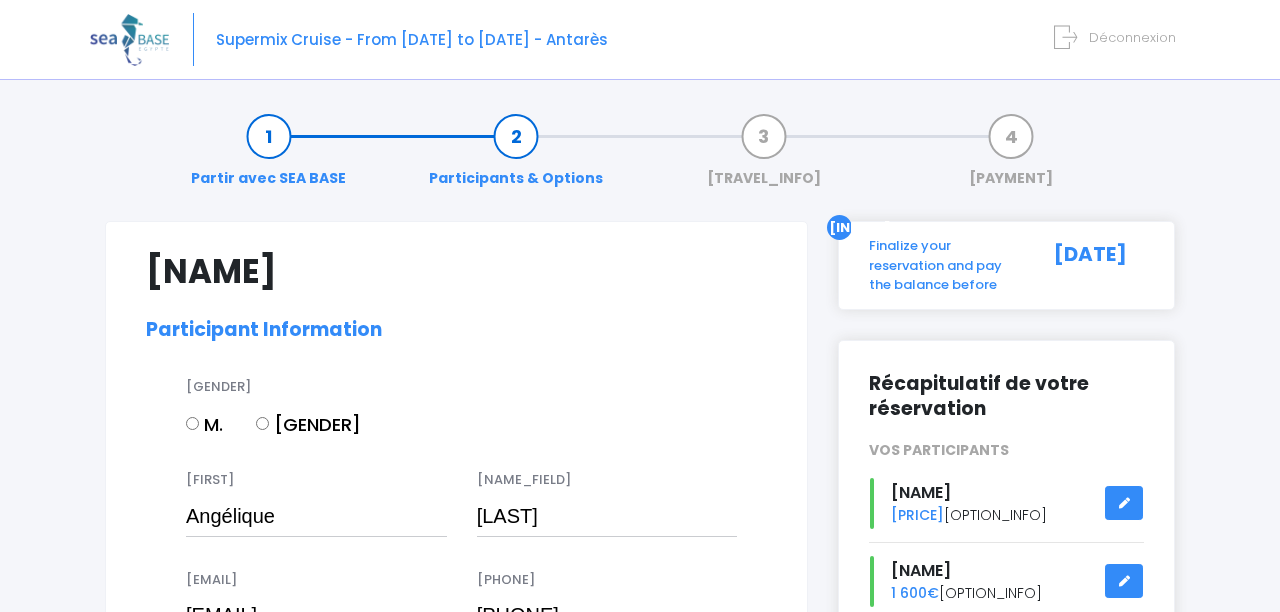 select on "[CODE]" 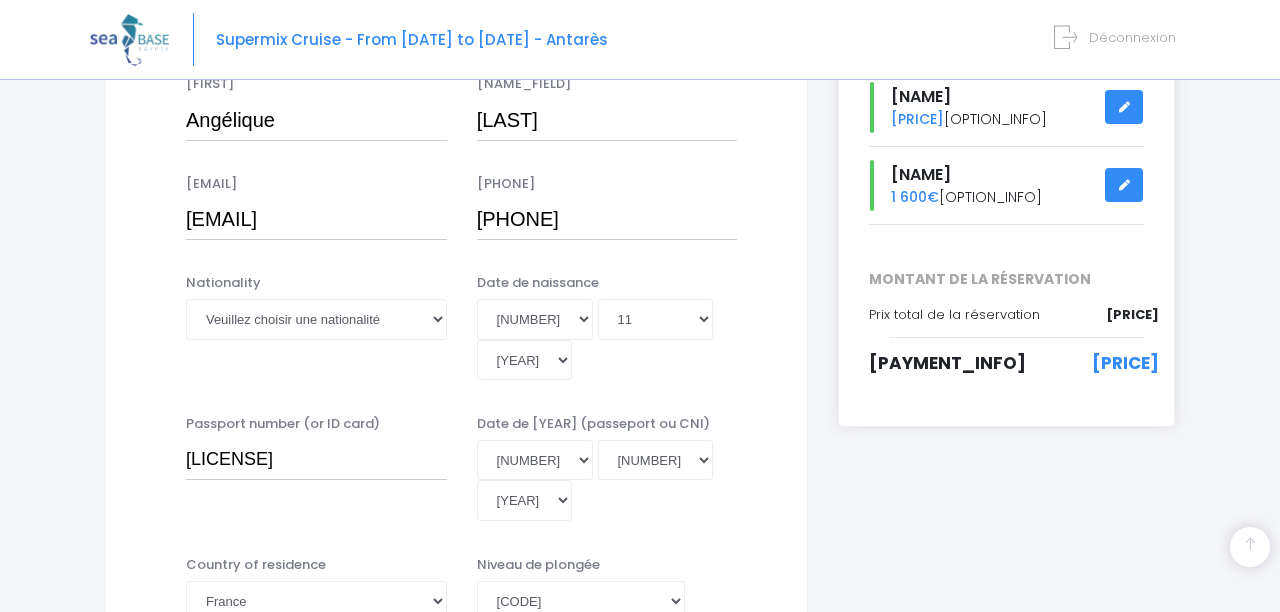 scroll, scrollTop: 399, scrollLeft: 0, axis: vertical 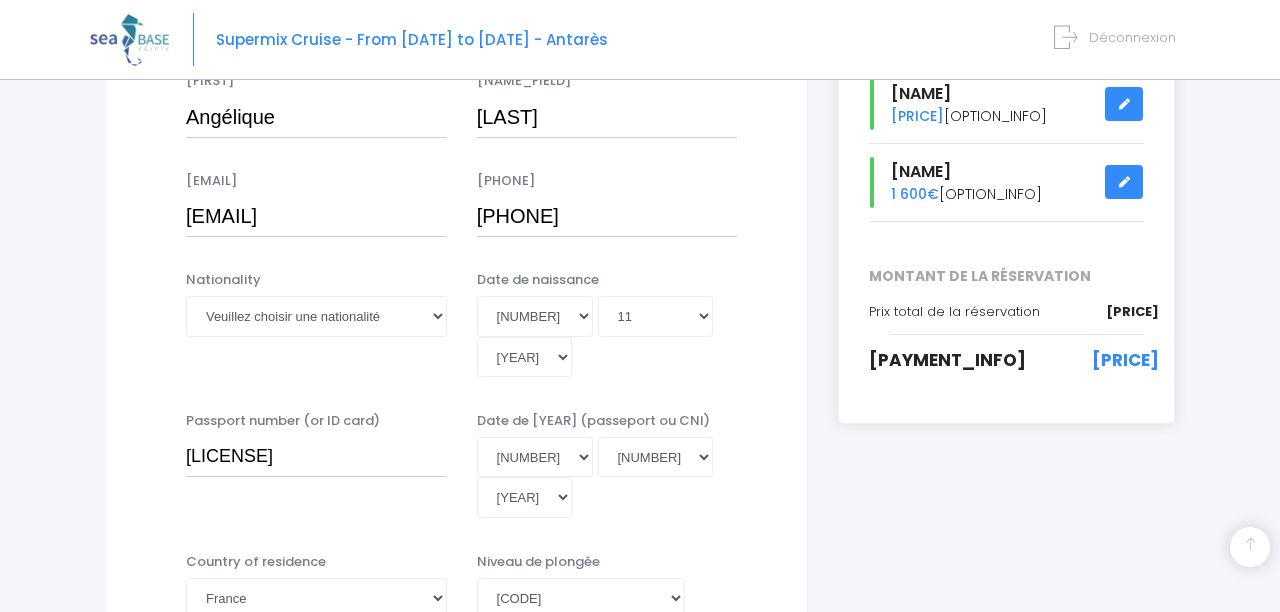 click on "[PRICE]" at bounding box center [1125, 361] 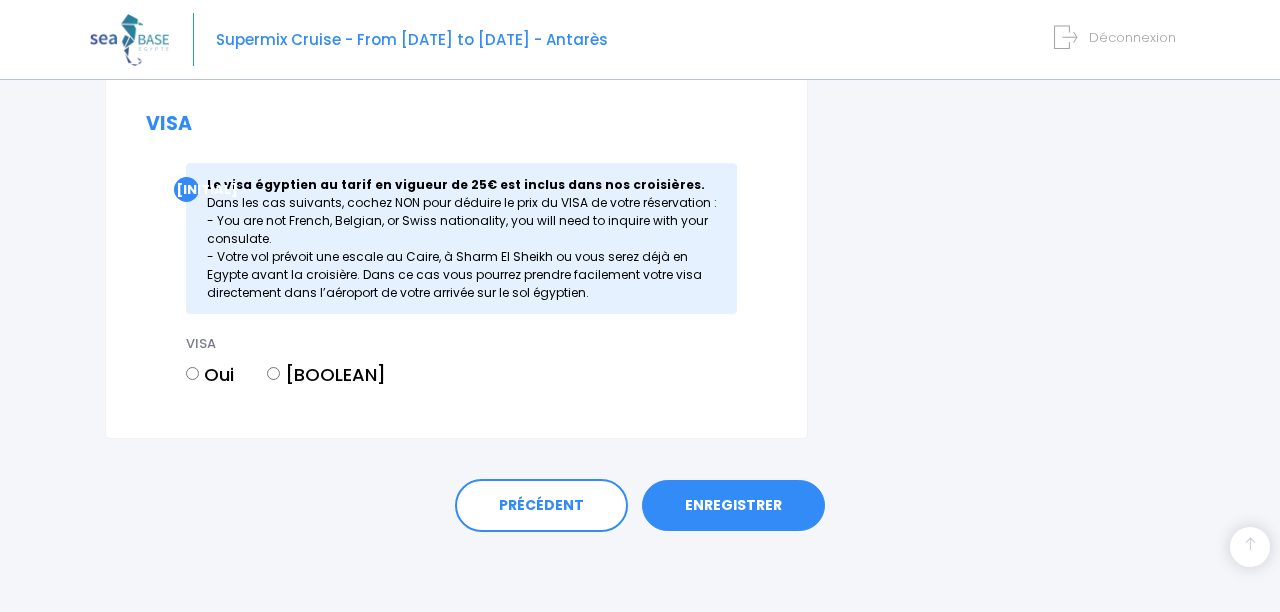 scroll, scrollTop: 2630, scrollLeft: 0, axis: vertical 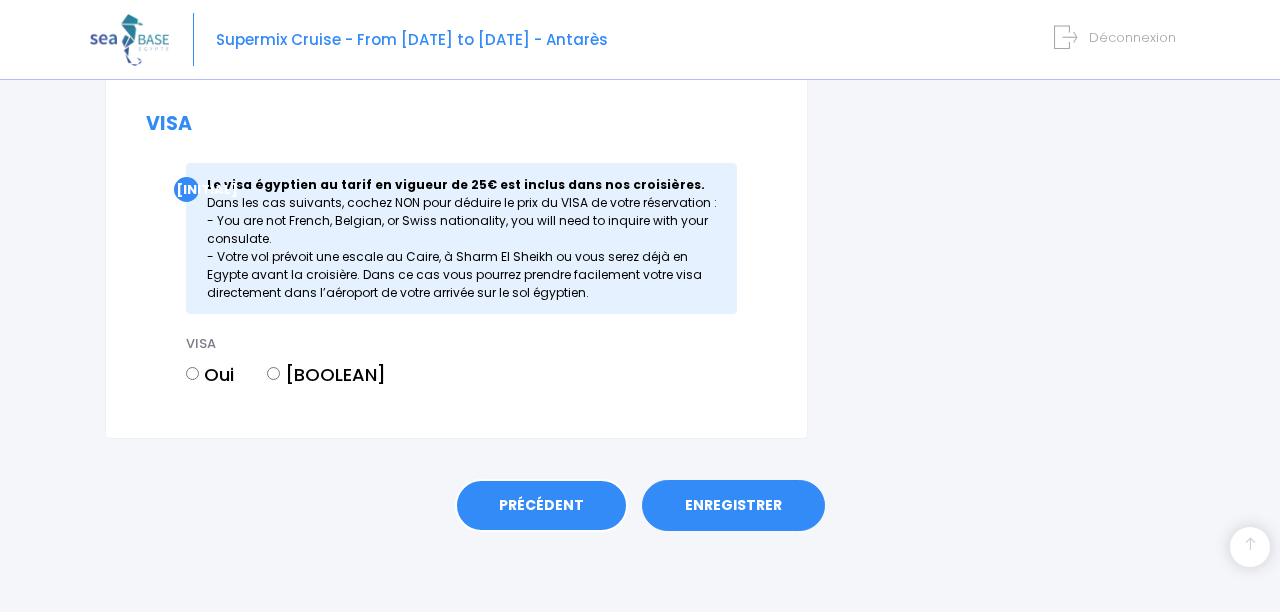 click on "PRÉCÉDENT" at bounding box center [541, 506] 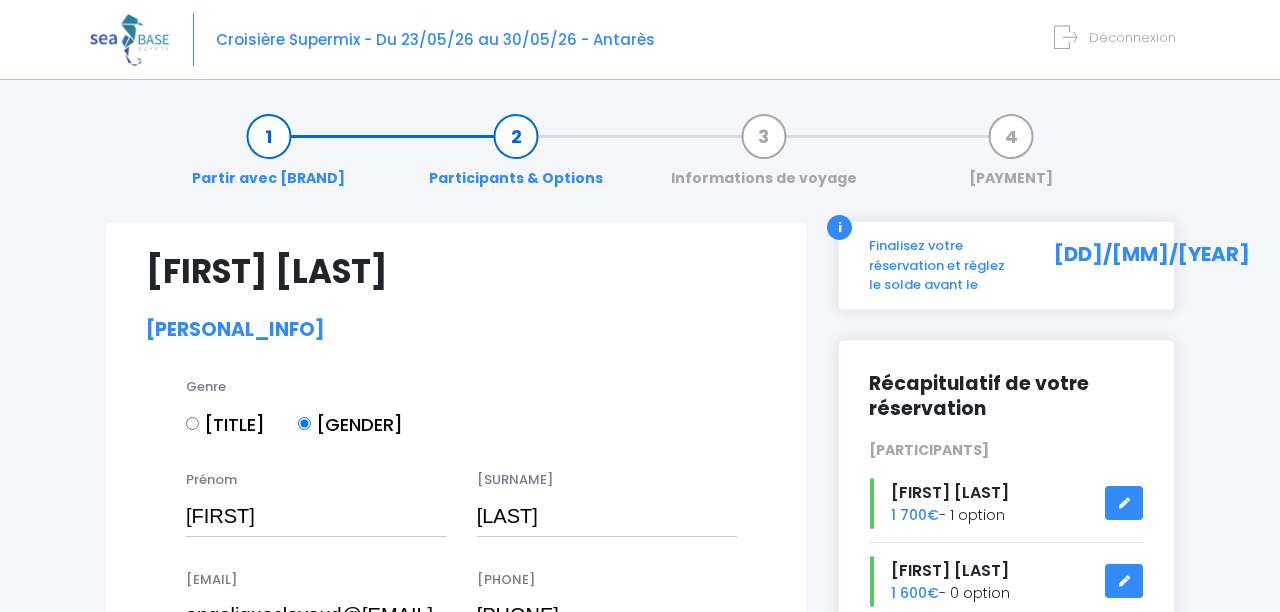 select on "N3" 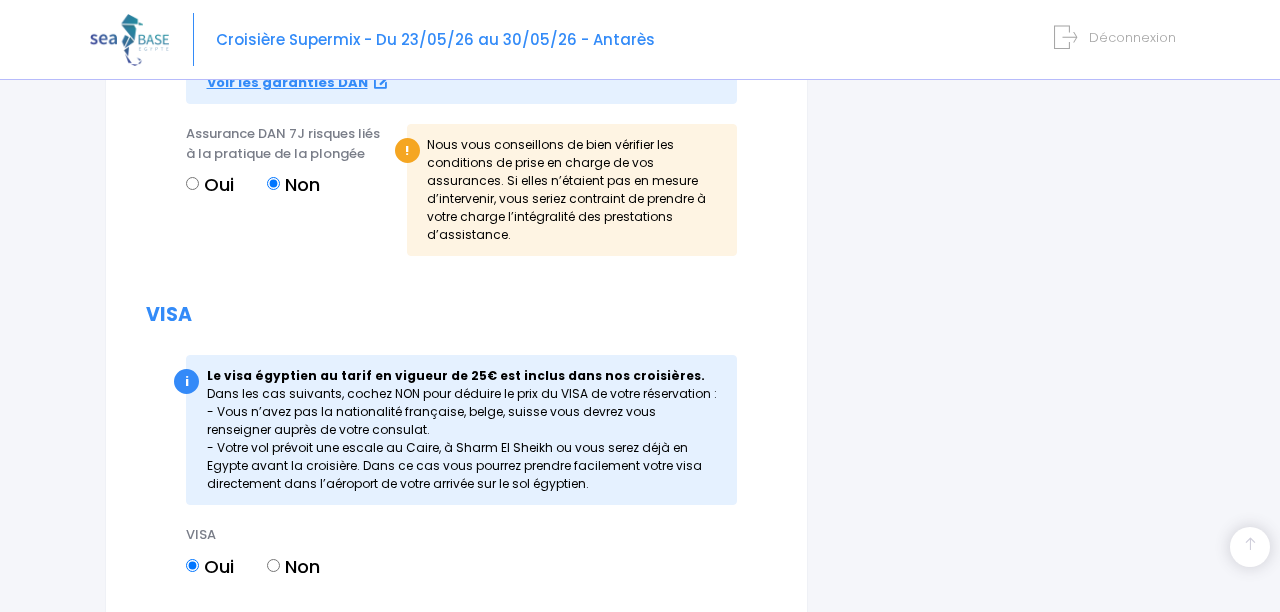 scroll, scrollTop: 2630, scrollLeft: 0, axis: vertical 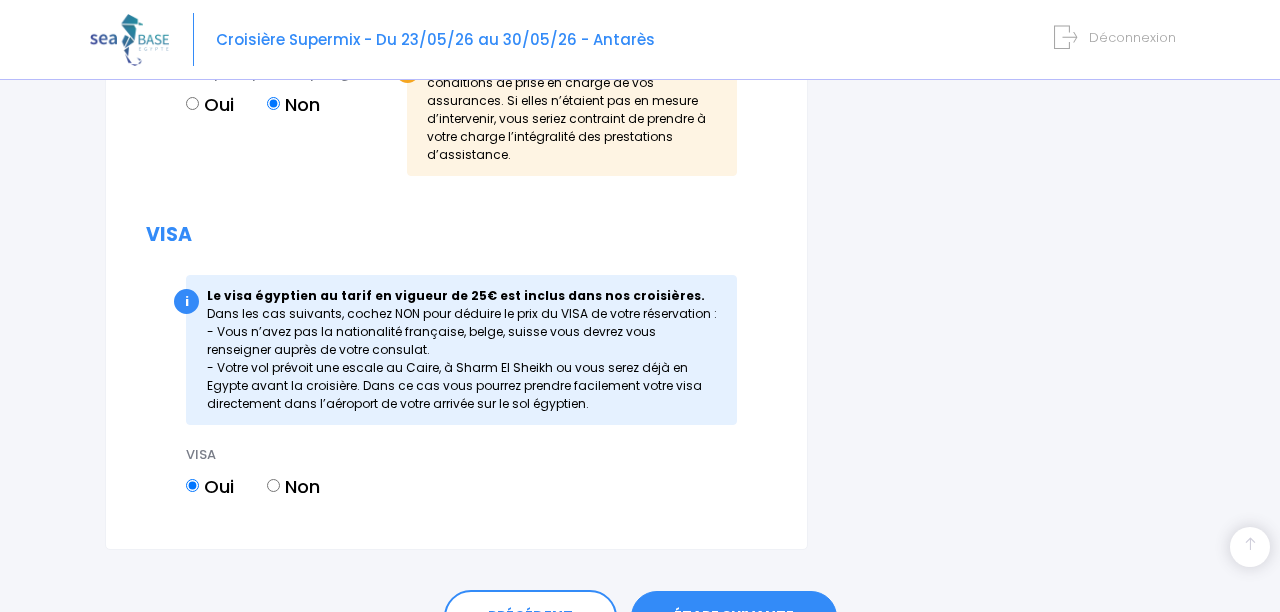 click on "ÉTAPE SUIVANTE" at bounding box center [734, 617] 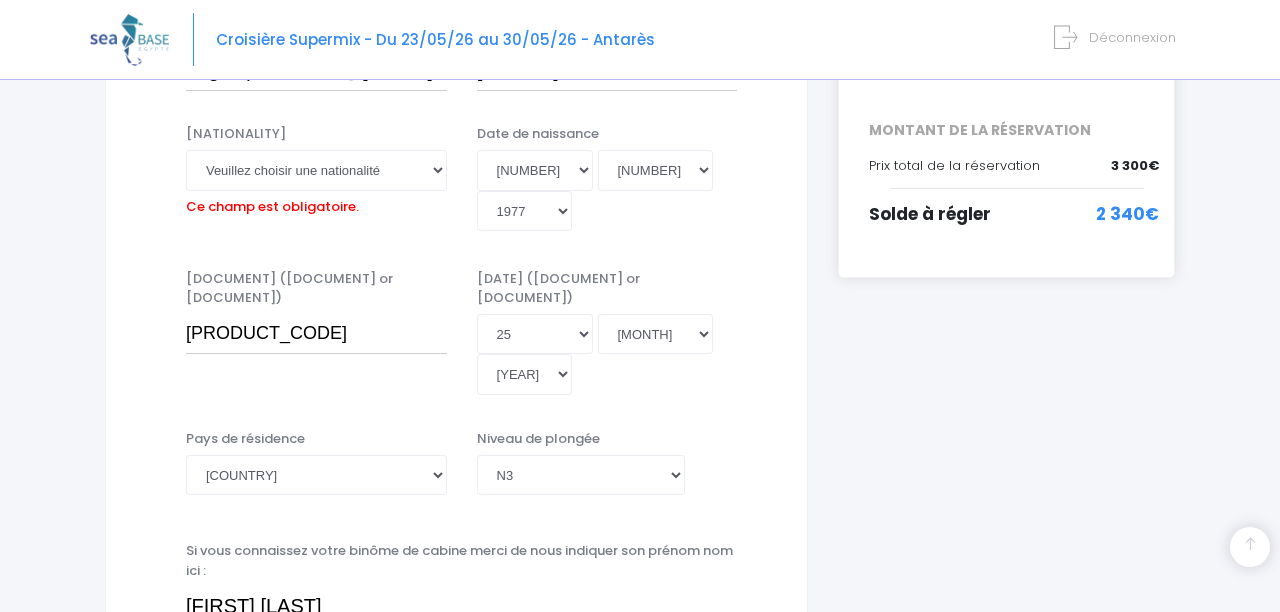 scroll, scrollTop: 492, scrollLeft: 0, axis: vertical 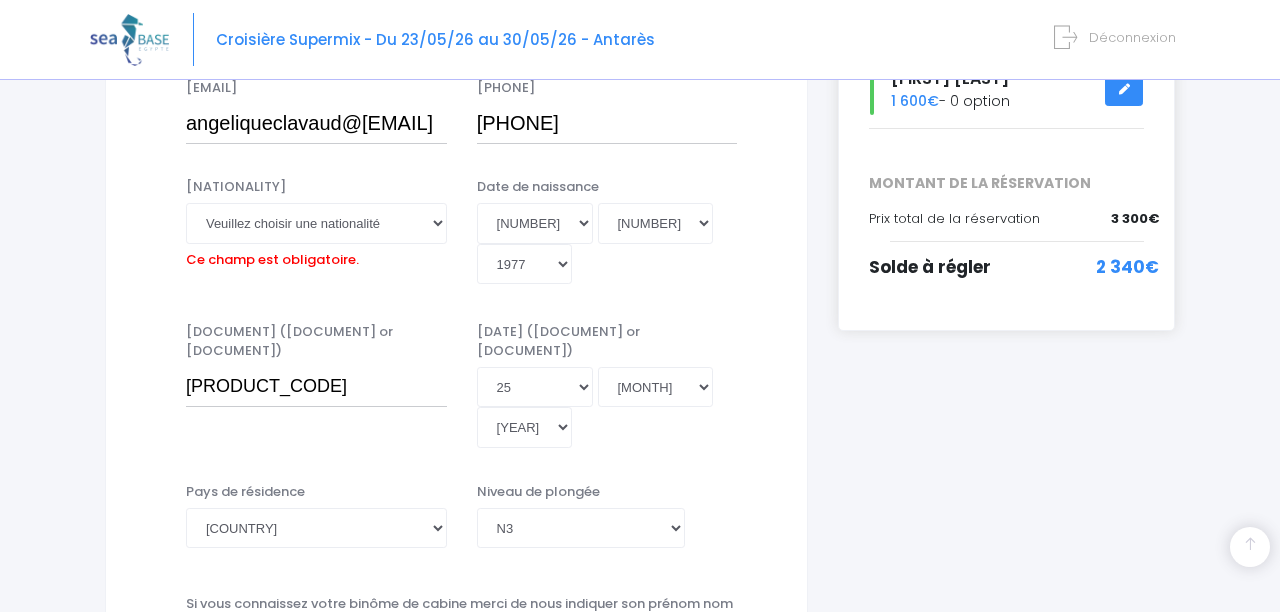 click on "Pays de résidence
Afghanistan
Afrique du Sud
Albanie
Algérie
Allemagne
Andorre
Angola
Anguilla
Antarctique !" at bounding box center [456, 528] 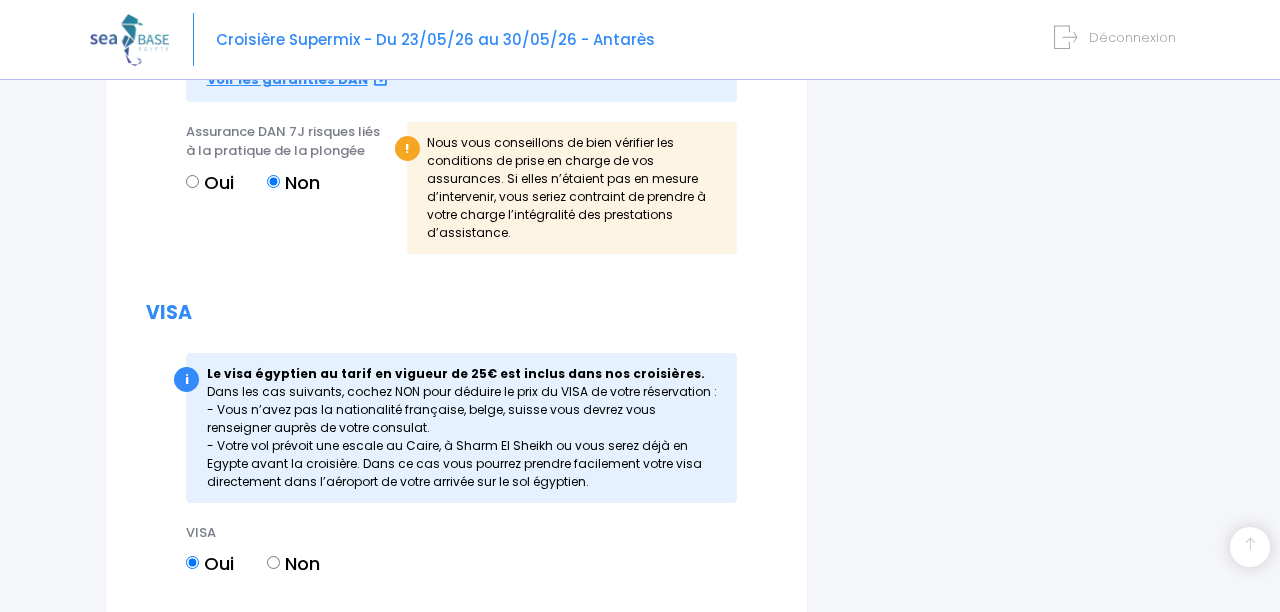 scroll, scrollTop: 2662, scrollLeft: 0, axis: vertical 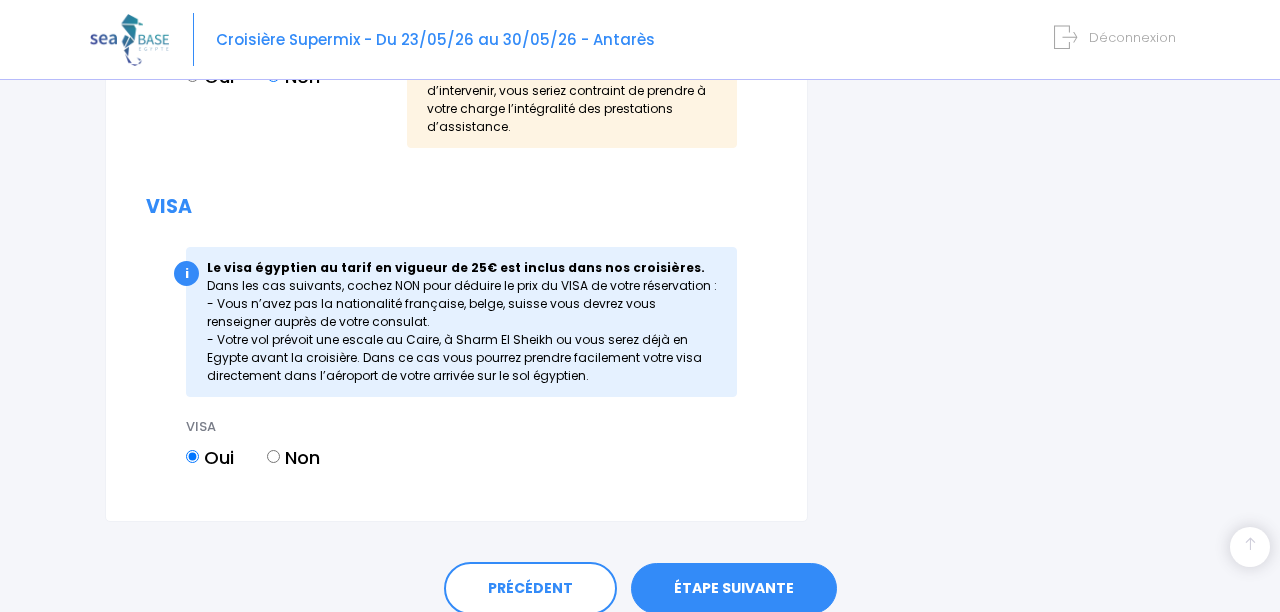click on "ÉTAPE SUIVANTE" at bounding box center (734, 589) 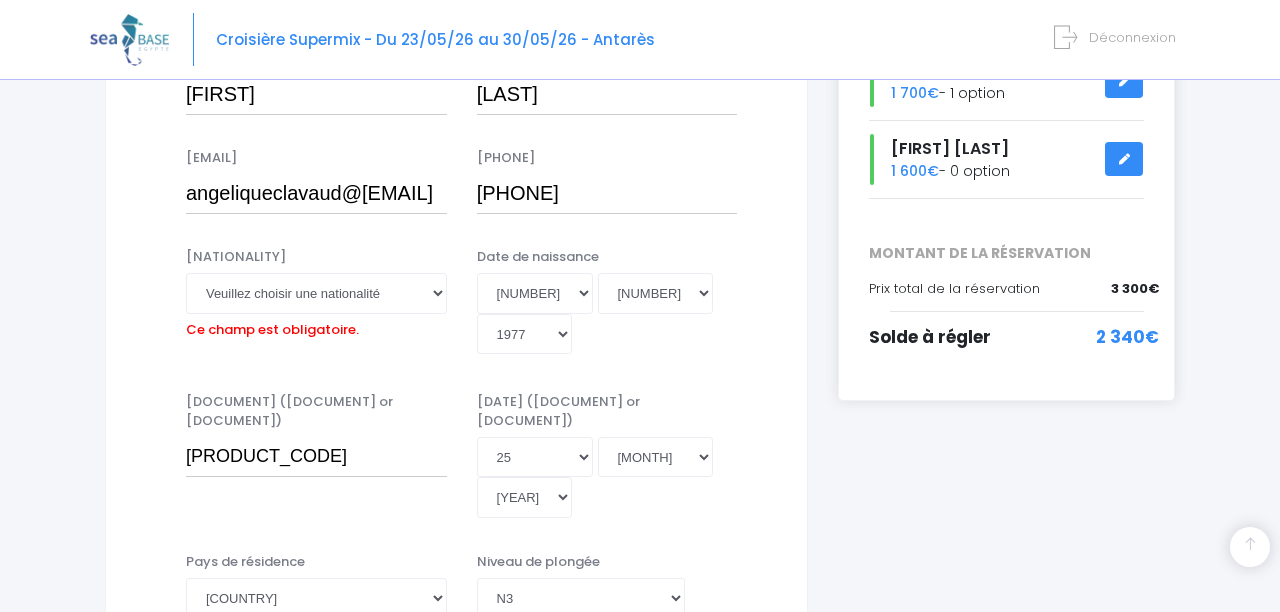 scroll, scrollTop: 423, scrollLeft: 0, axis: vertical 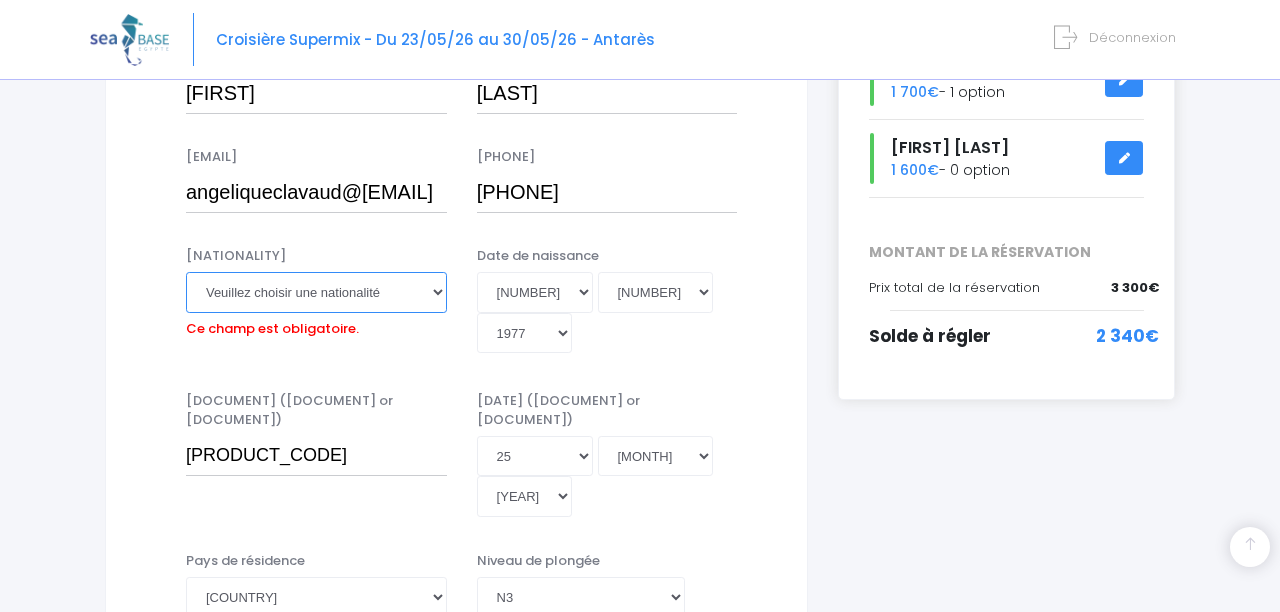 click on "Veuillez choisir une nationalité
Afghane
Albanaise
Algerienne
Allemande
Americaine
Andorrane
Angolaise
Antiguaise et barbudienne
Argentine Armenienne Australienne Autrichienne Azerbaïdjanaise Bahamienne" at bounding box center [316, 292] 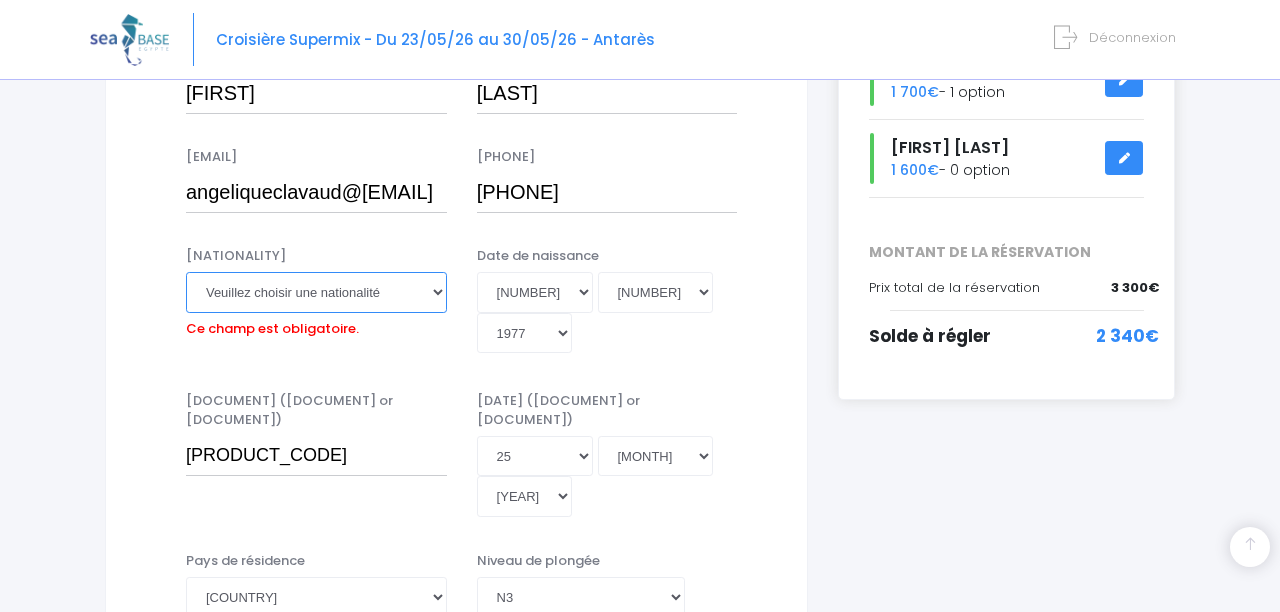 select on "Française" 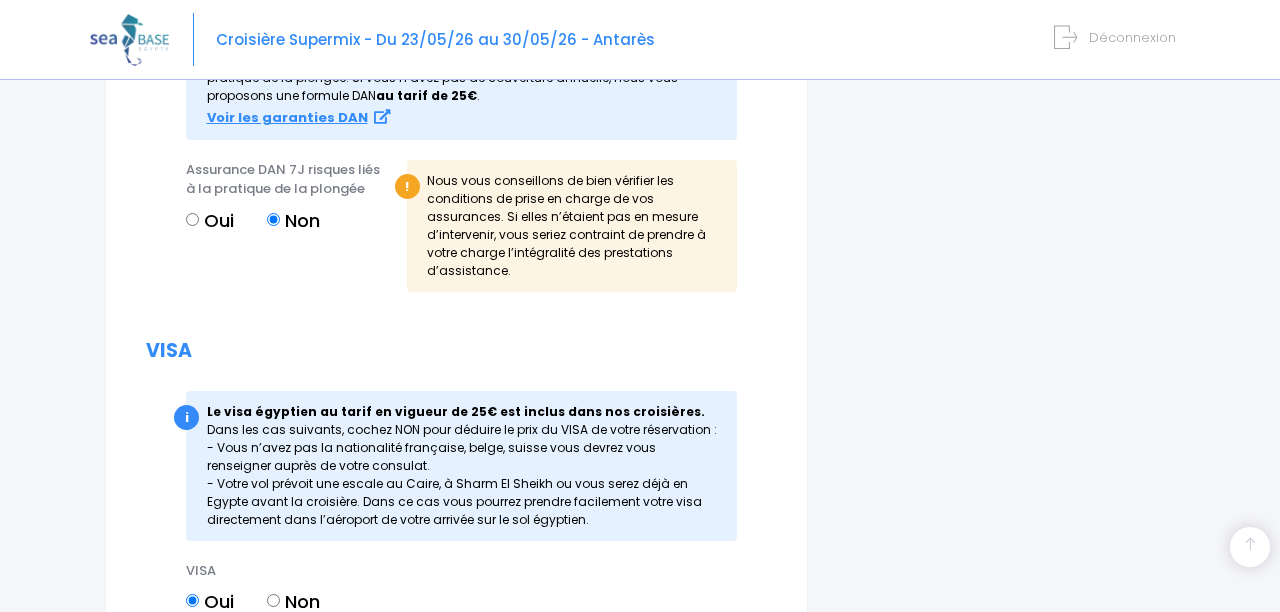 scroll, scrollTop: 2662, scrollLeft: 0, axis: vertical 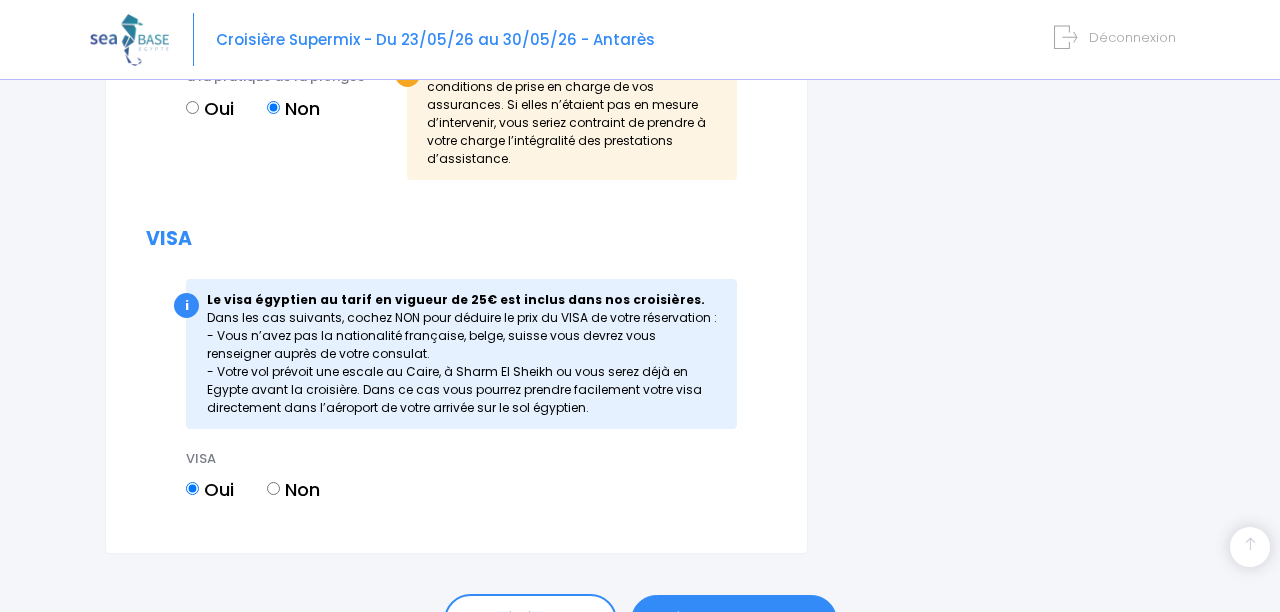 click on "ÉTAPE SUIVANTE" at bounding box center [734, 621] 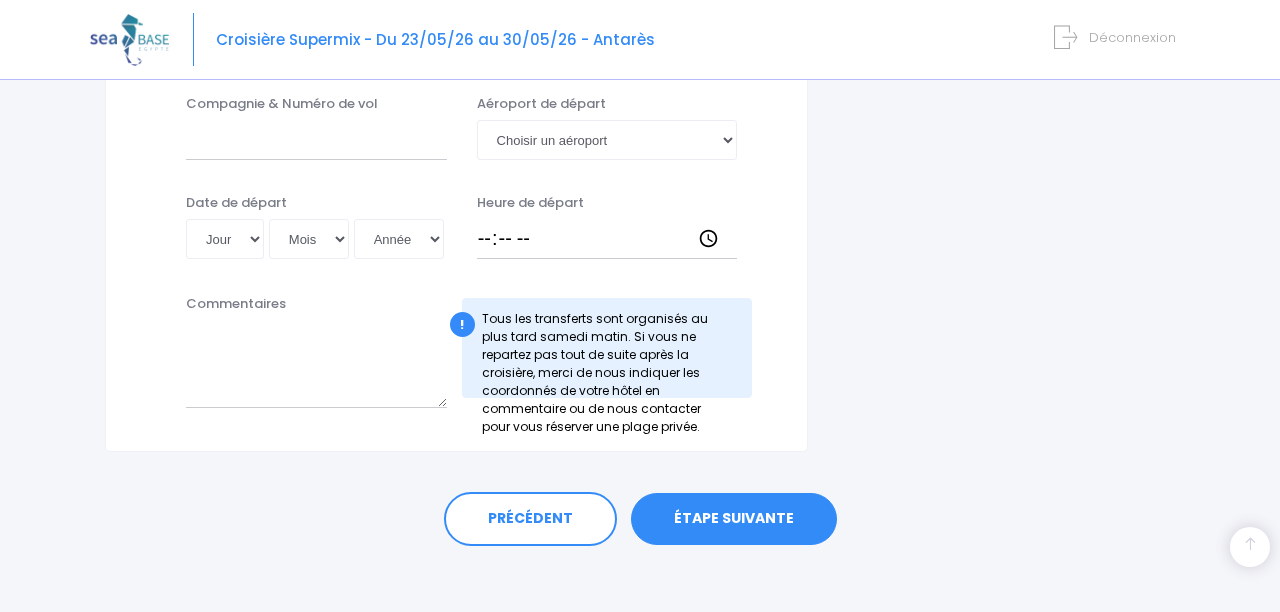 scroll, scrollTop: 1085, scrollLeft: 0, axis: vertical 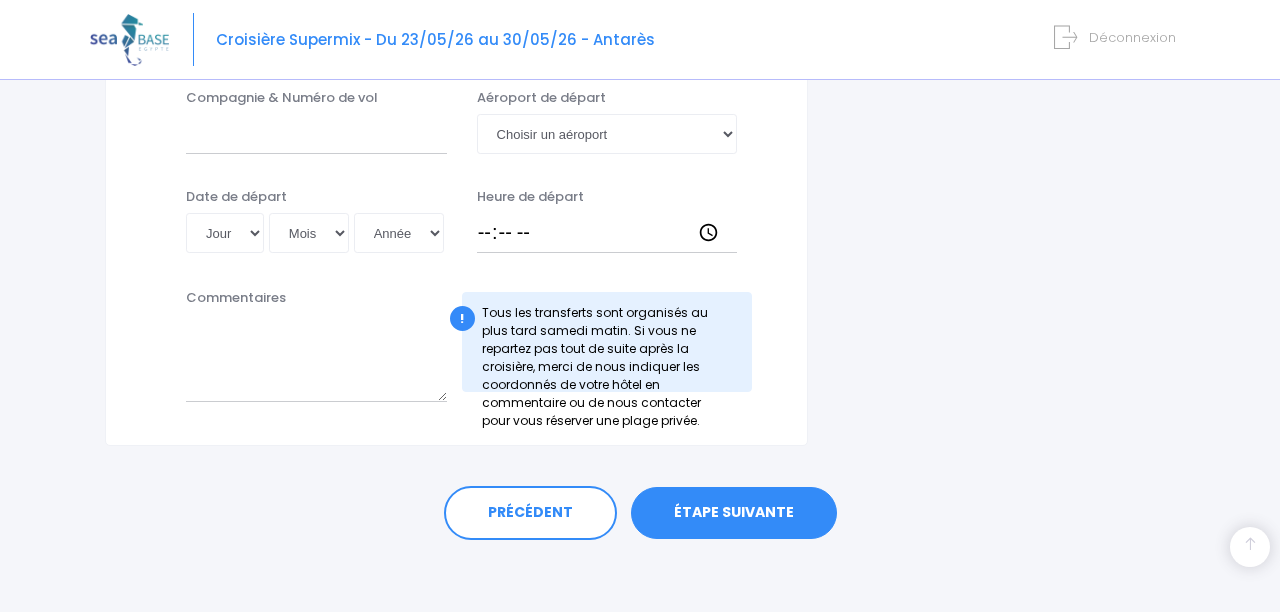 click on "ÉTAPE SUIVANTE" at bounding box center (734, 513) 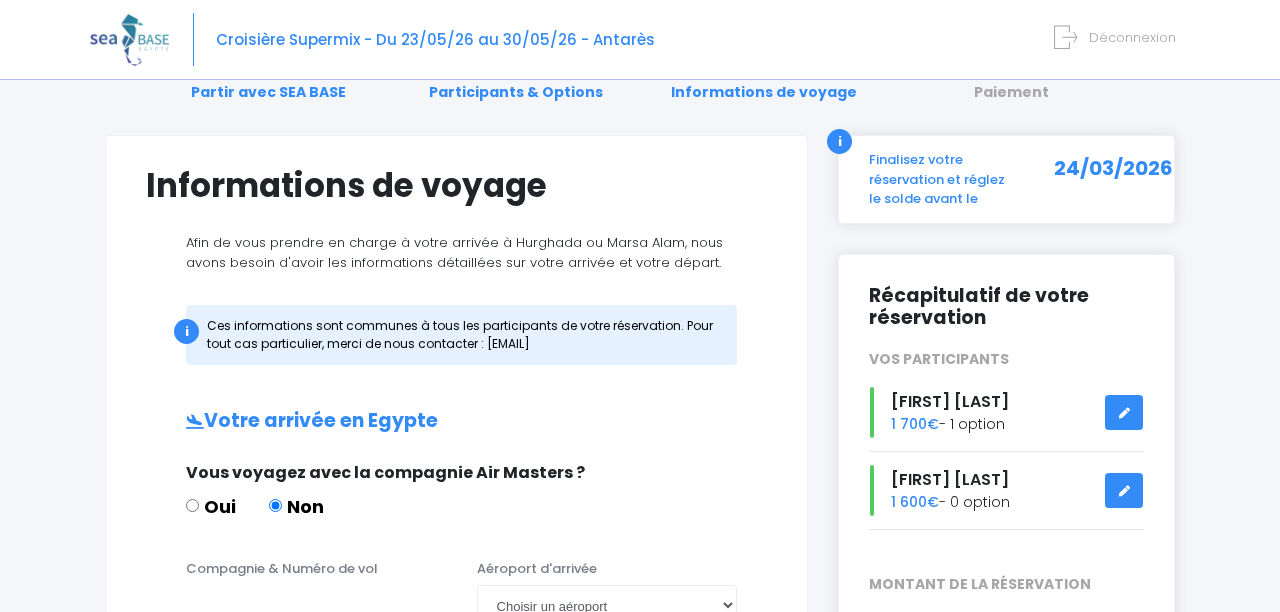 scroll, scrollTop: 0, scrollLeft: 0, axis: both 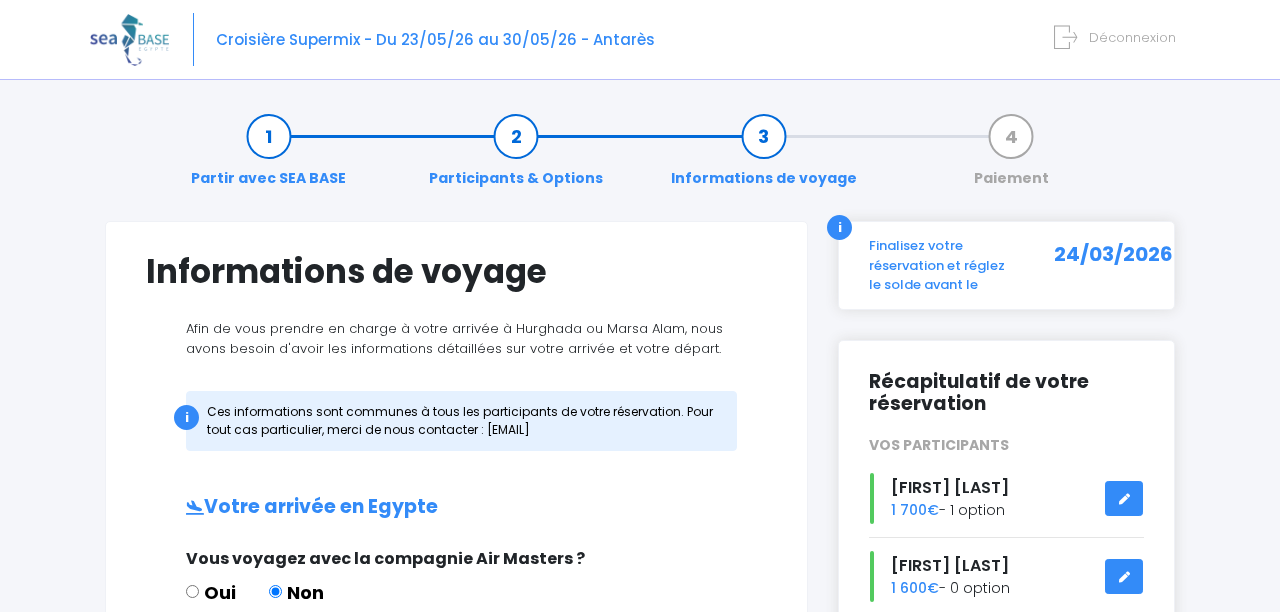 click on "Finalisez votre réservation et réglez le solde avant le" at bounding box center (943, 265) 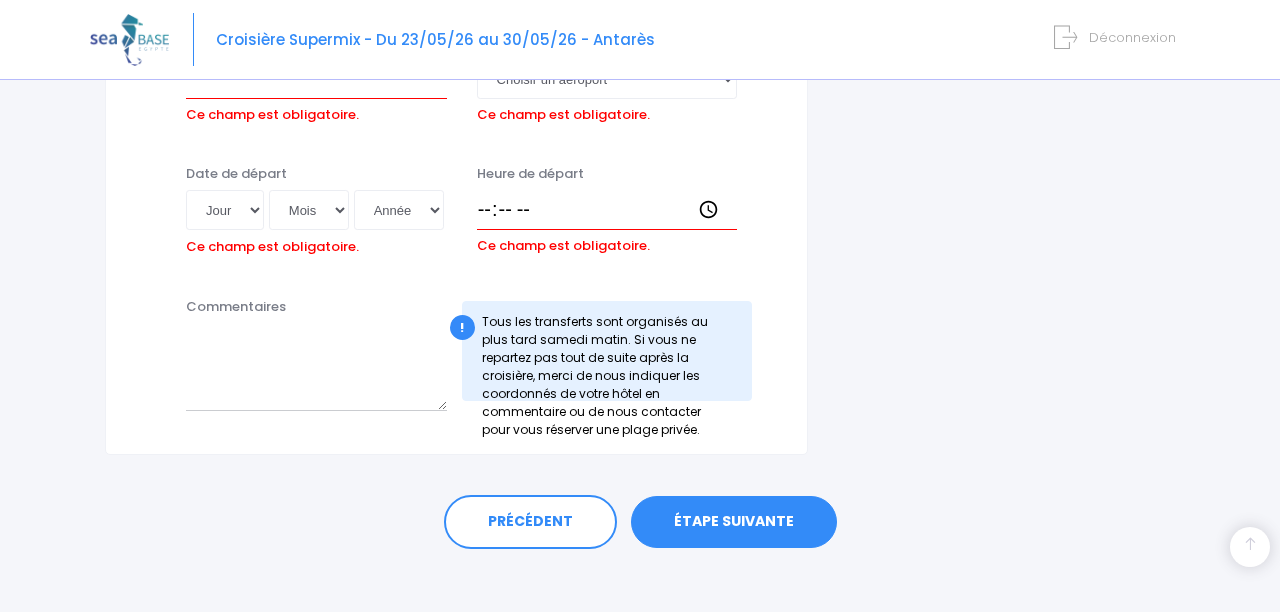 scroll, scrollTop: 1211, scrollLeft: 0, axis: vertical 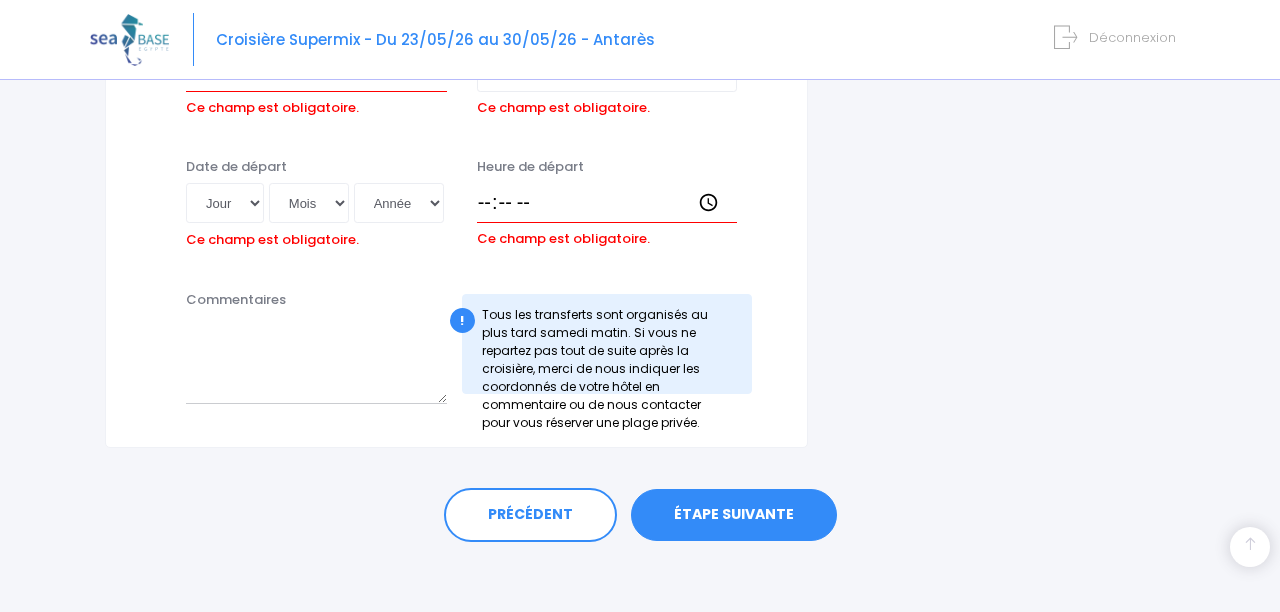 click on "ÉTAPE SUIVANTE" at bounding box center (734, 515) 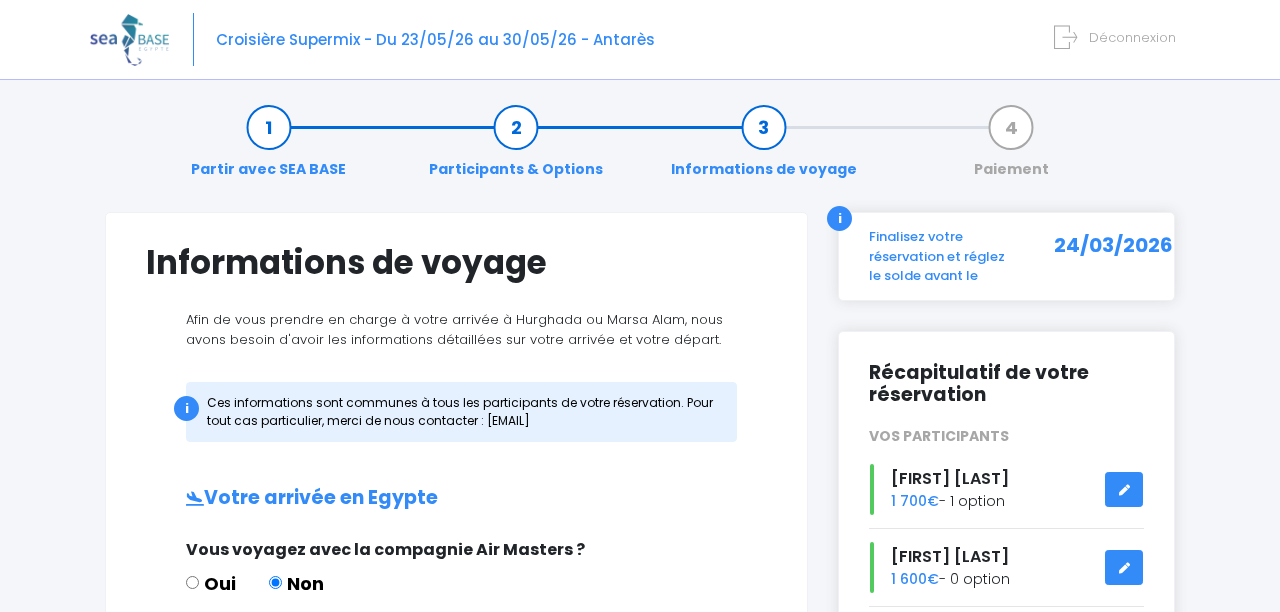 scroll, scrollTop: 0, scrollLeft: 0, axis: both 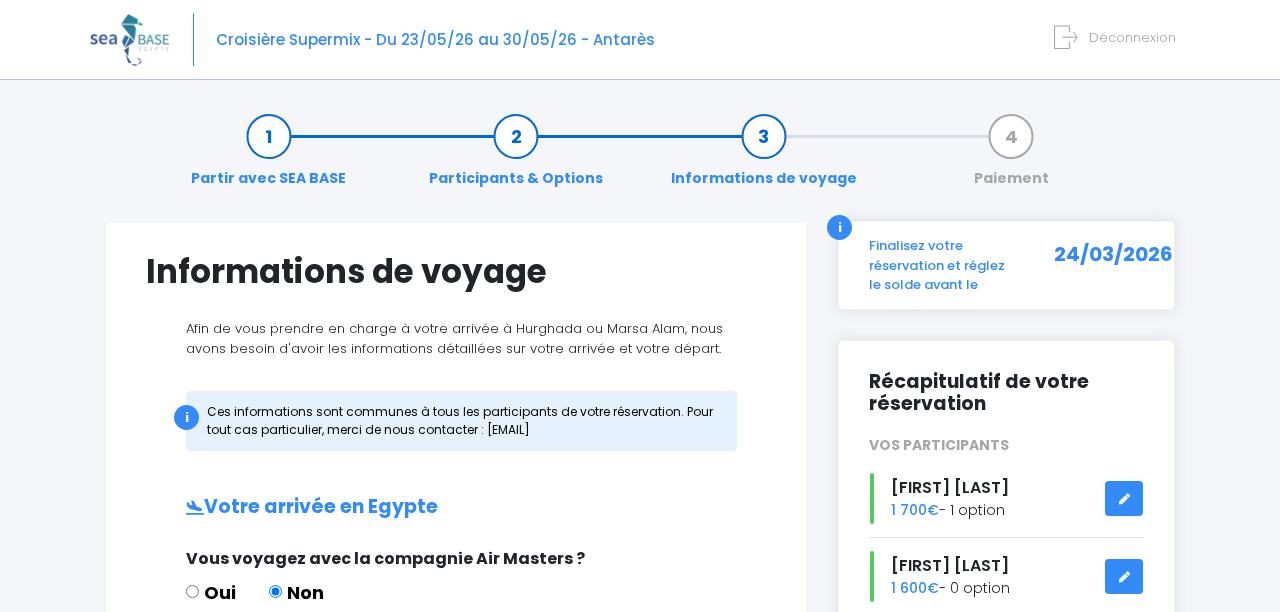 click on "[PAYMENT]" at bounding box center [1011, 157] 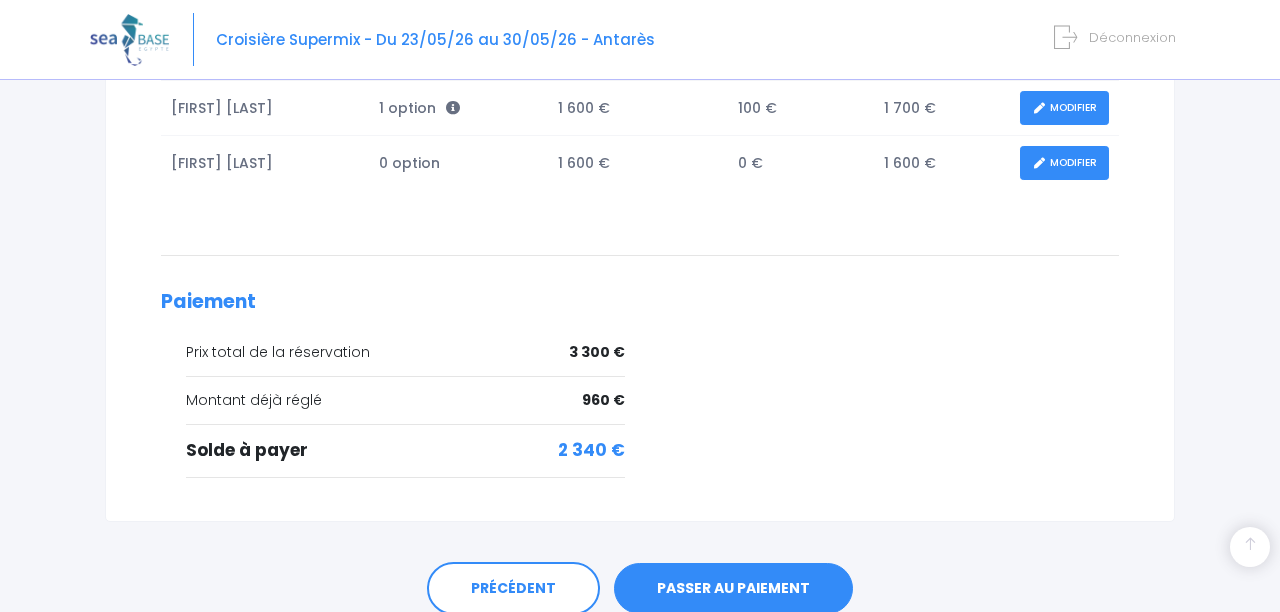 scroll, scrollTop: 509, scrollLeft: 0, axis: vertical 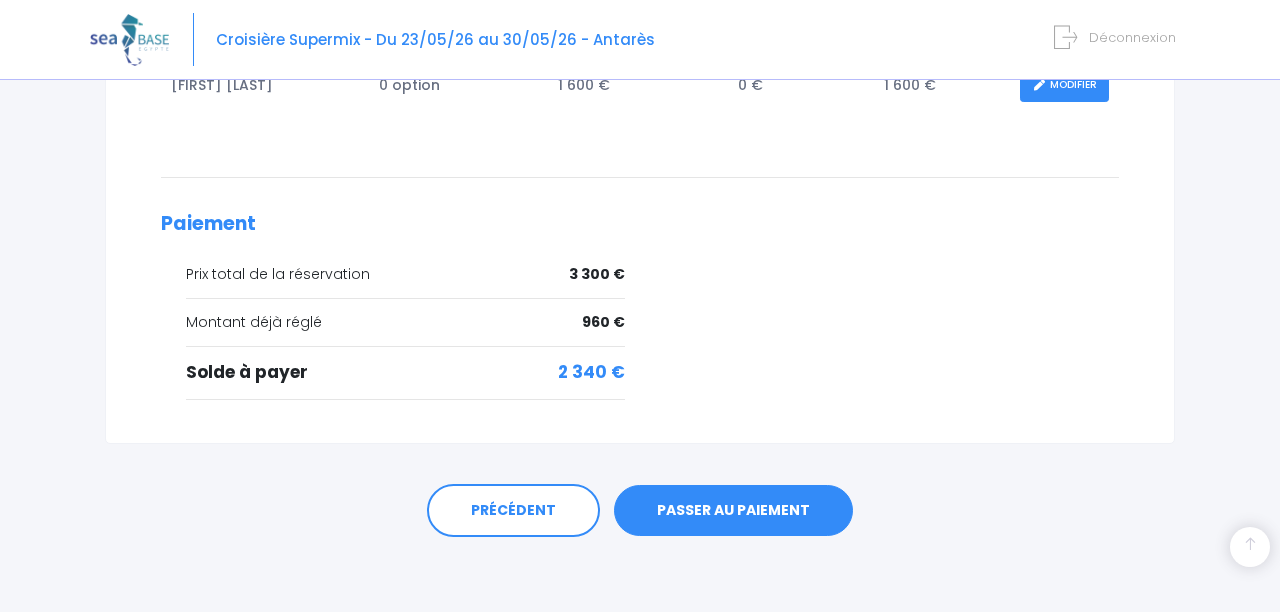 click on "PASSER AU PAIEMENT" at bounding box center [733, 511] 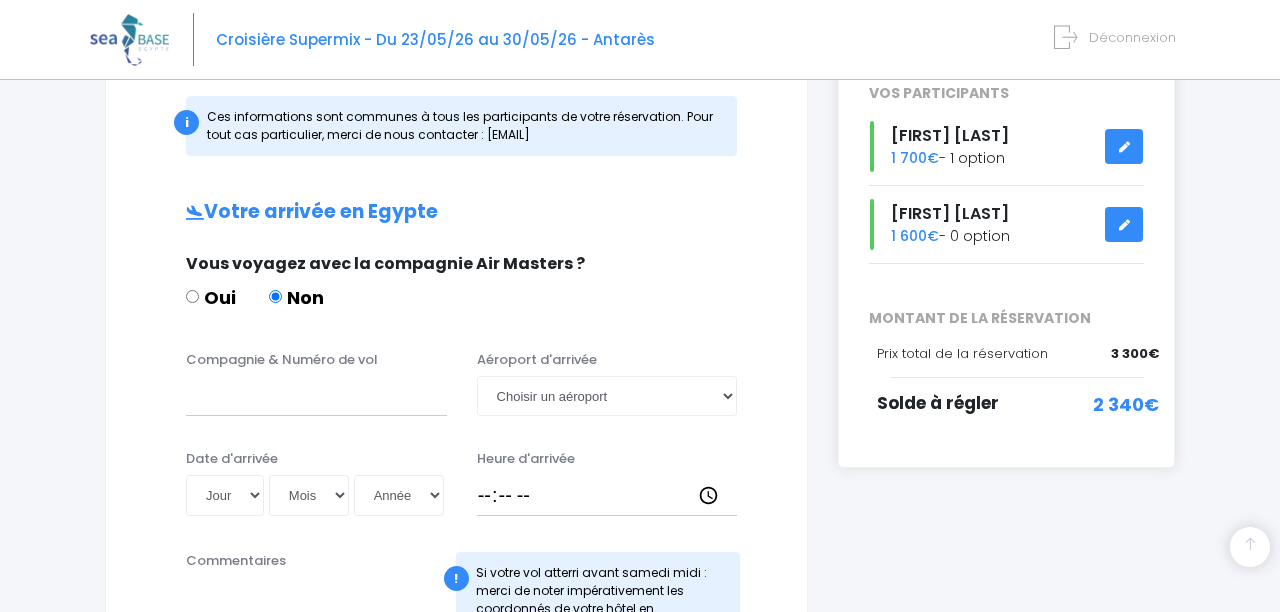 scroll, scrollTop: 349, scrollLeft: 0, axis: vertical 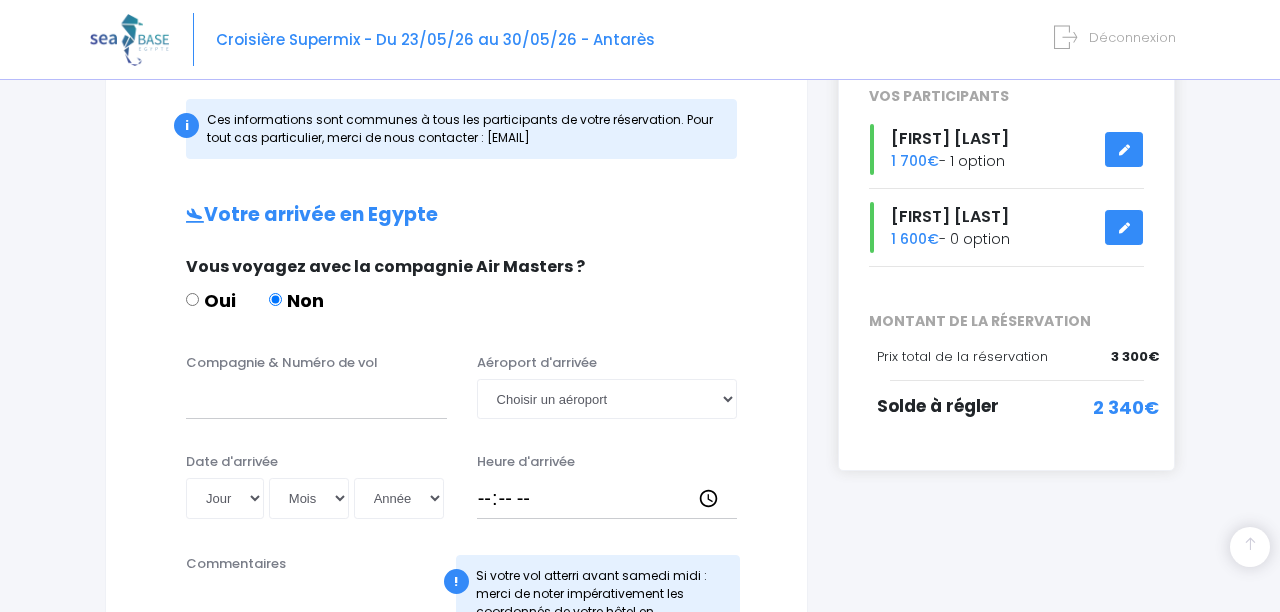 click at bounding box center (1124, 228) 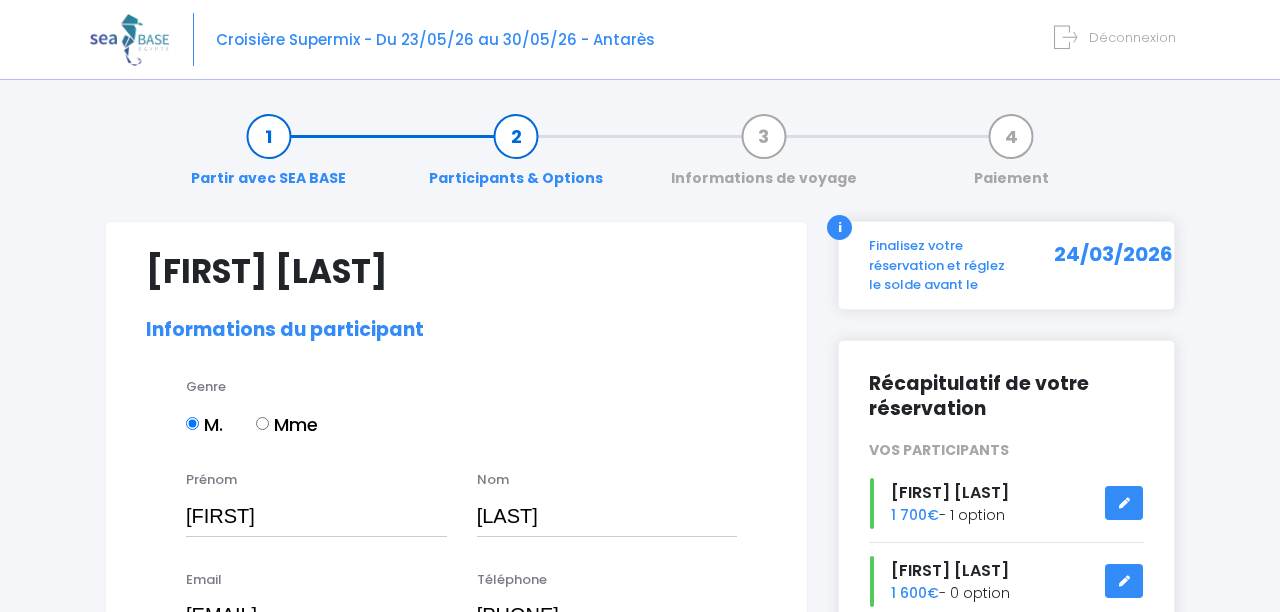 select on "N4" 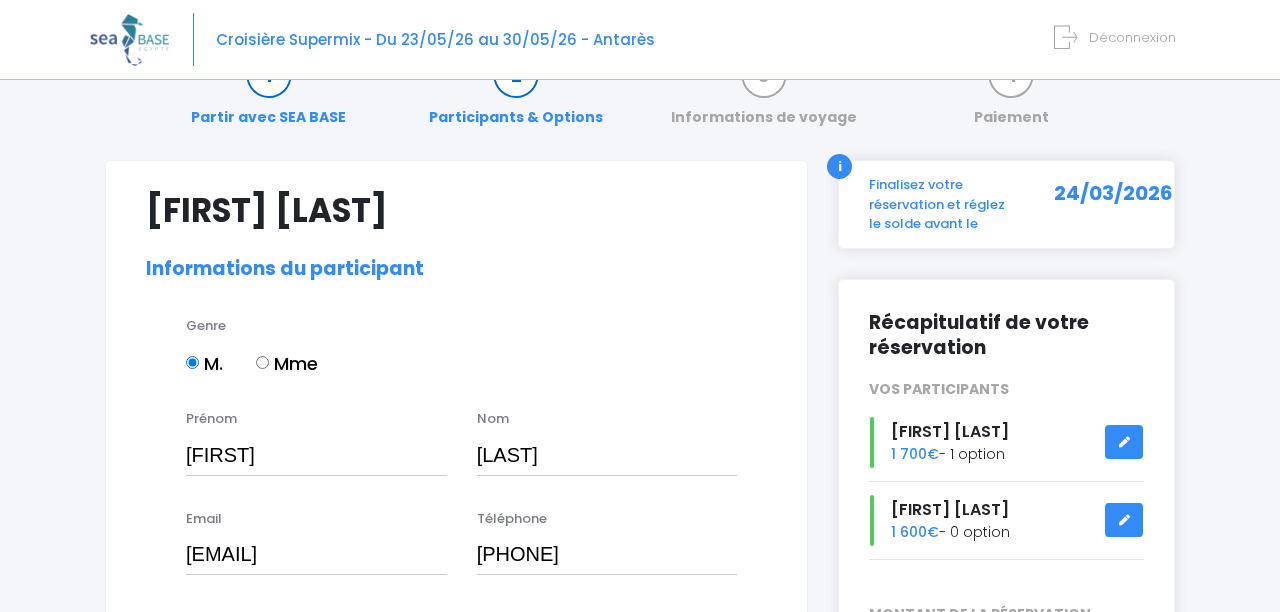 scroll, scrollTop: 0, scrollLeft: 0, axis: both 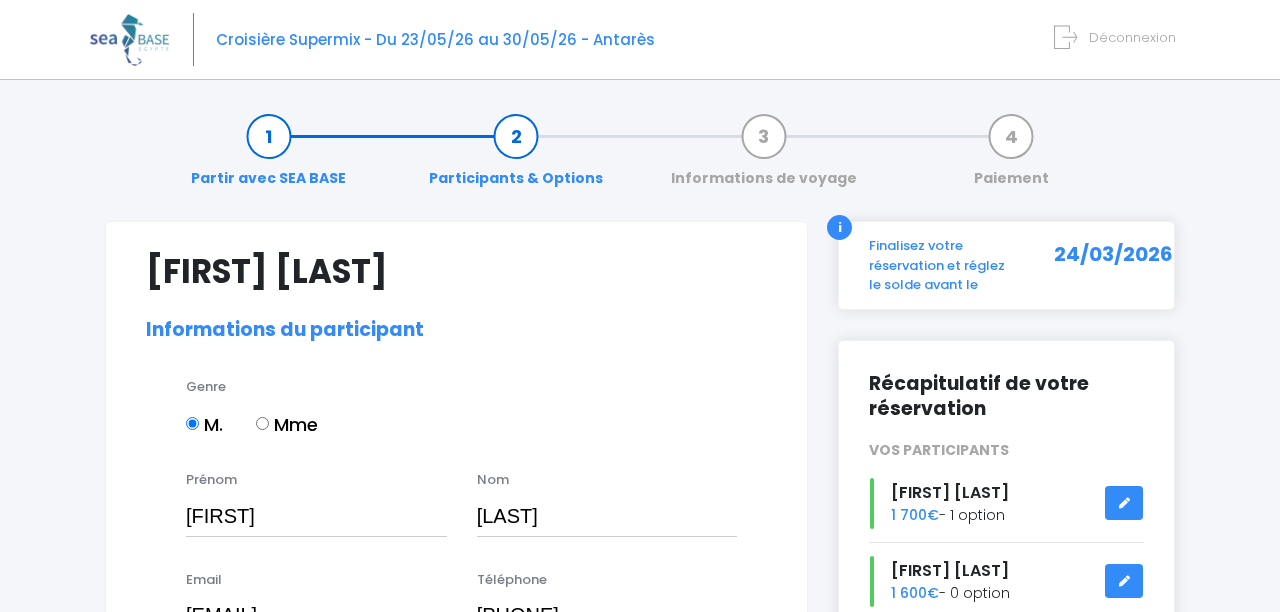 click on "Participants & Options" at bounding box center (516, 157) 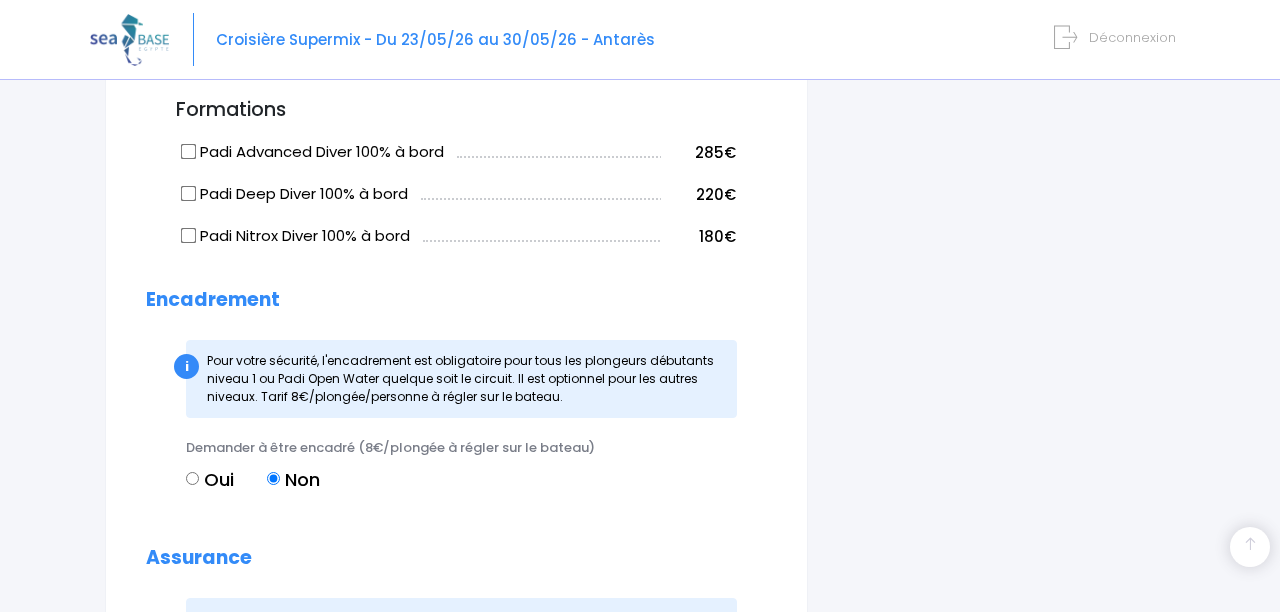 scroll, scrollTop: 1872, scrollLeft: 0, axis: vertical 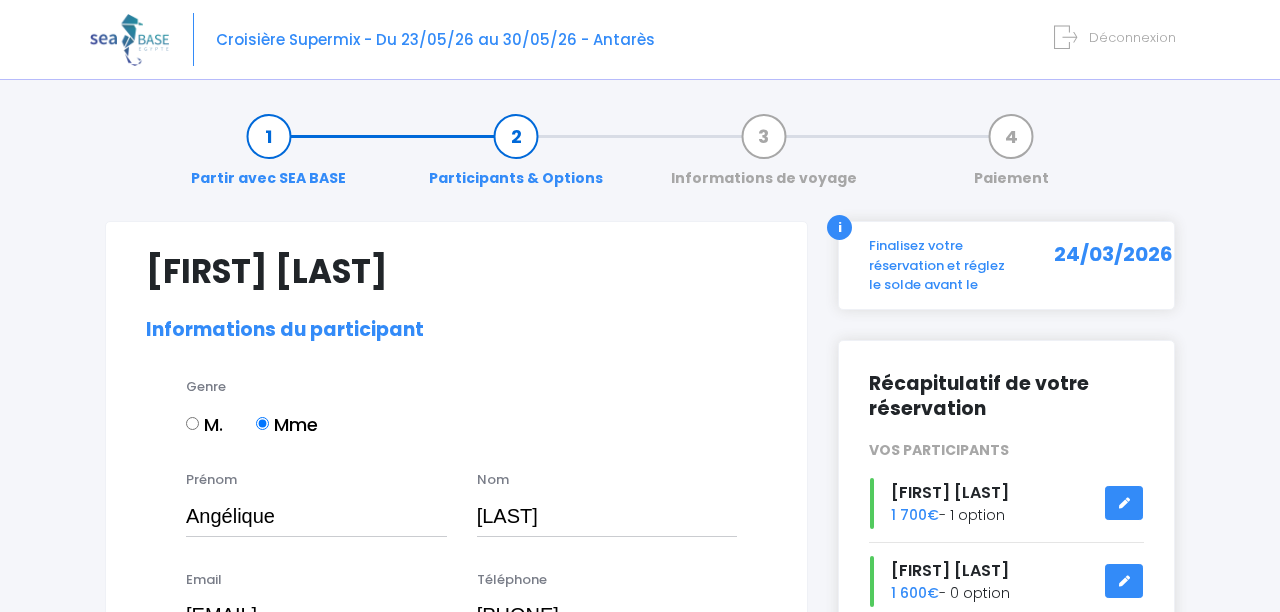 select on "N3" 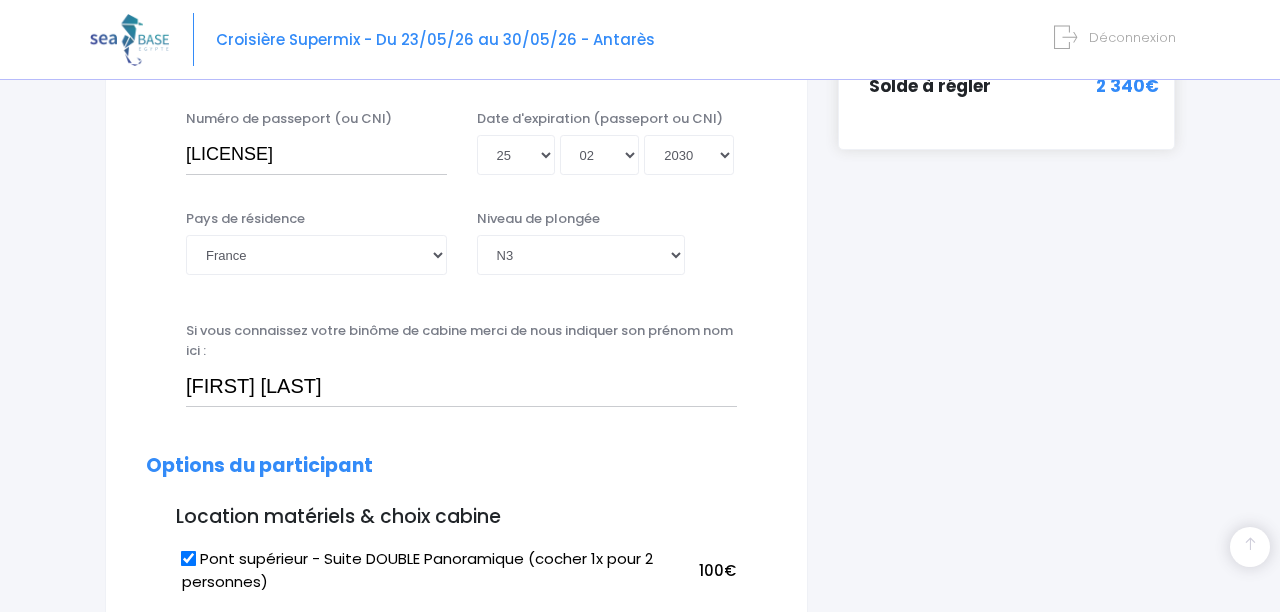 scroll, scrollTop: 758, scrollLeft: 0, axis: vertical 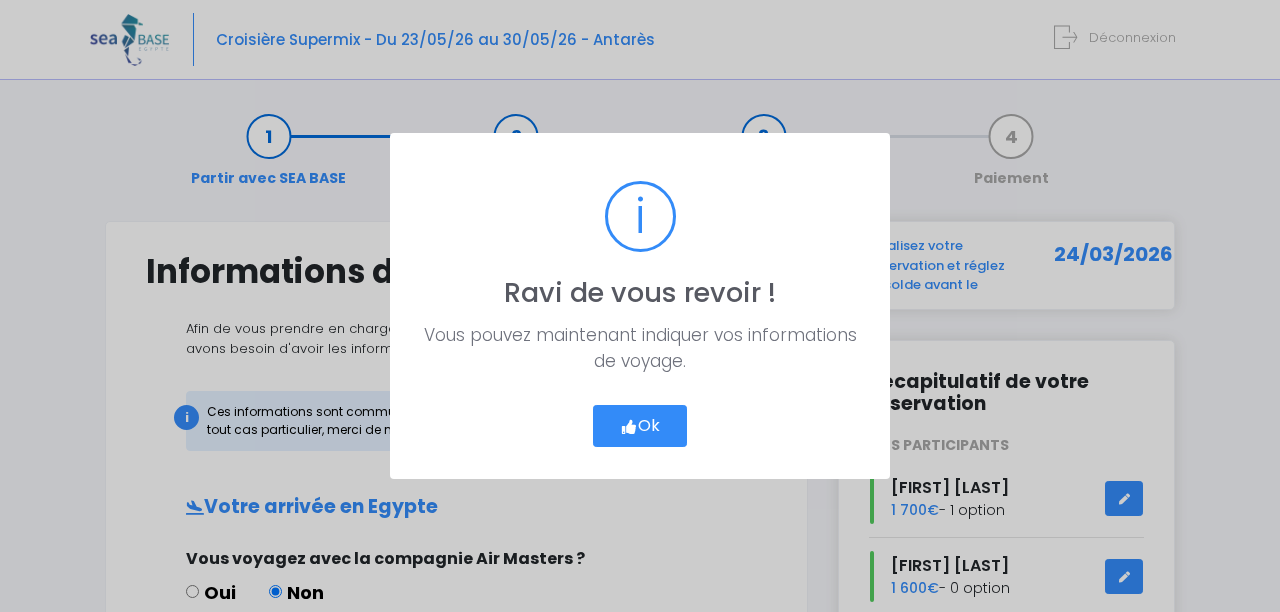 click on "Ok" at bounding box center [640, 426] 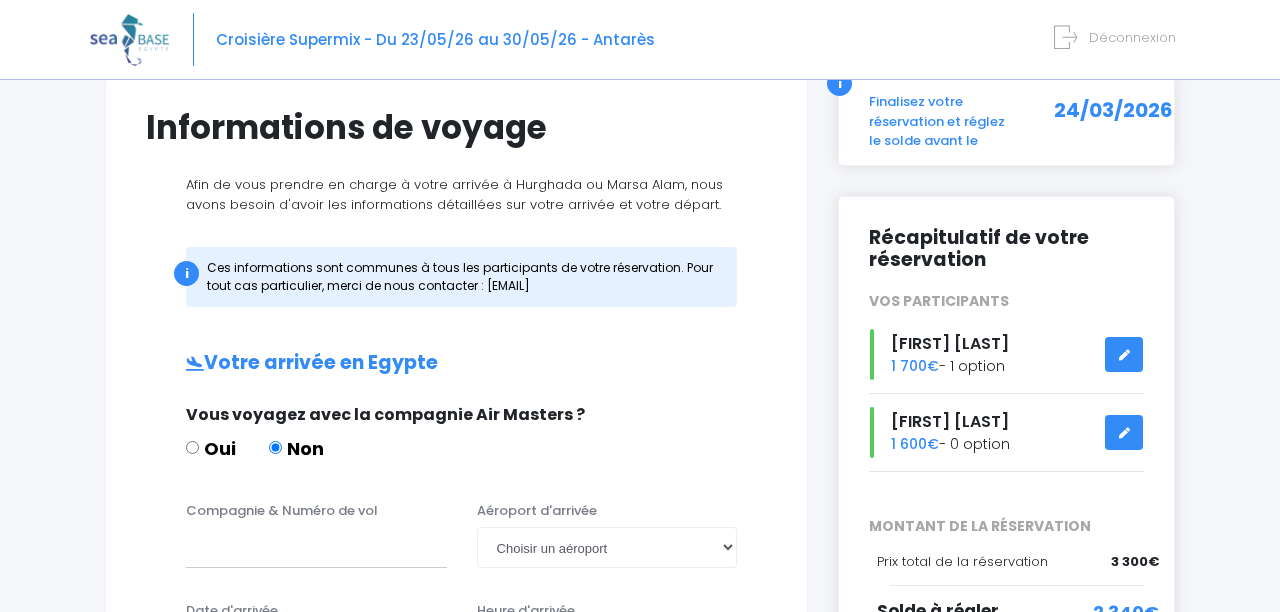 scroll, scrollTop: 139, scrollLeft: 0, axis: vertical 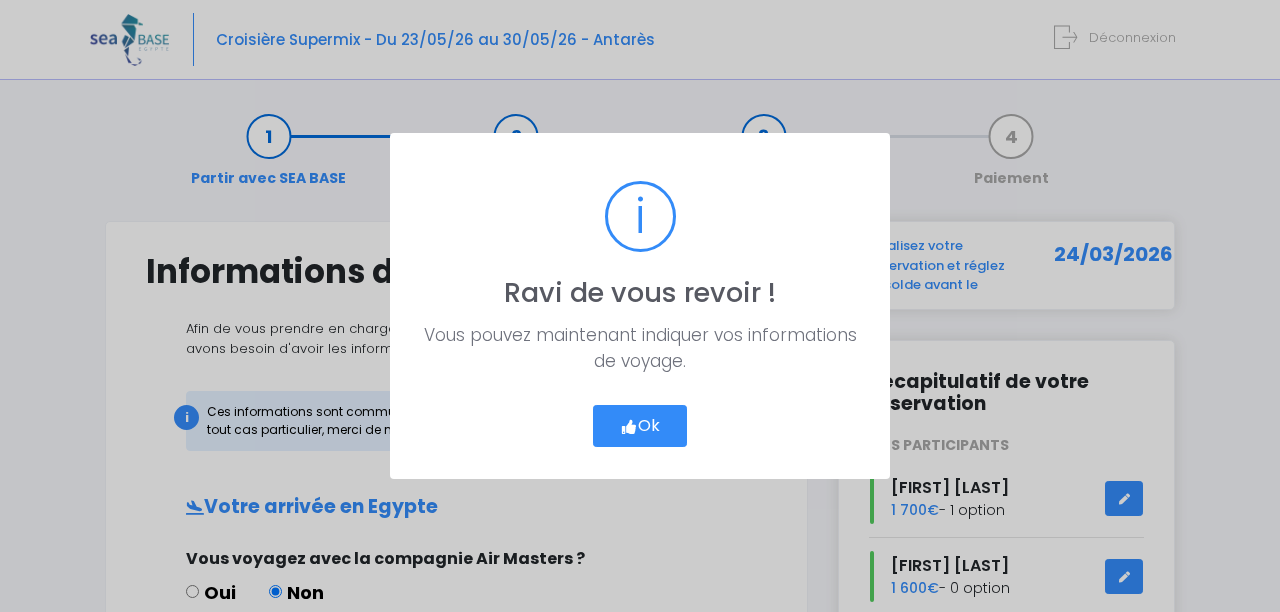 click on "Ok" at bounding box center [640, 426] 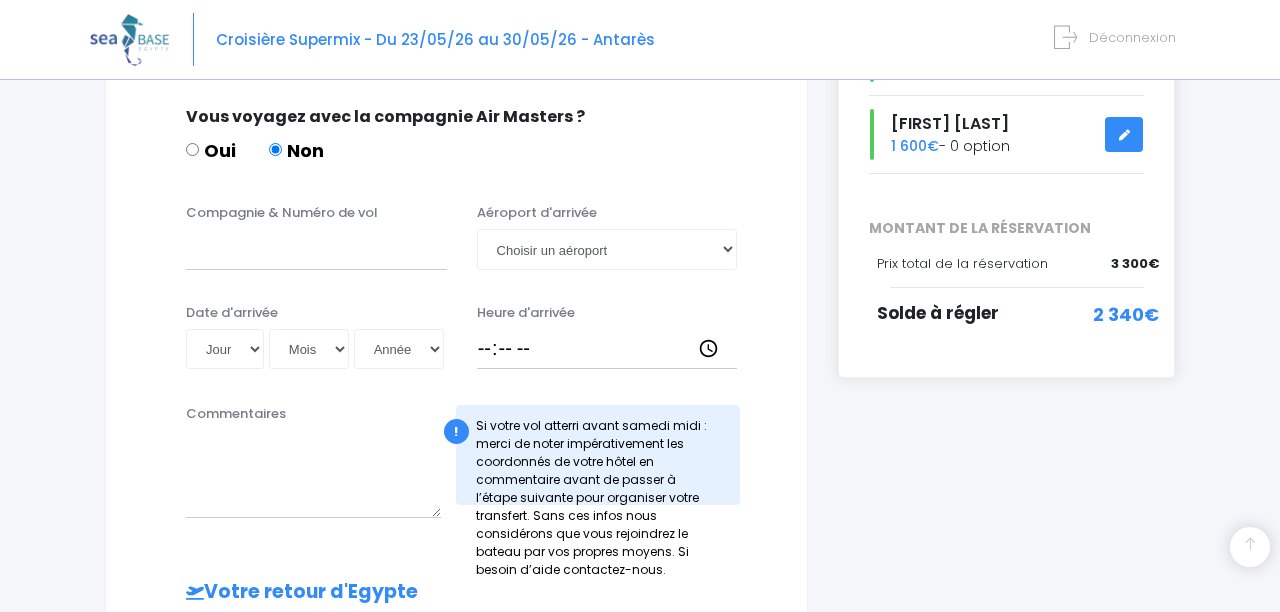scroll, scrollTop: 445, scrollLeft: 0, axis: vertical 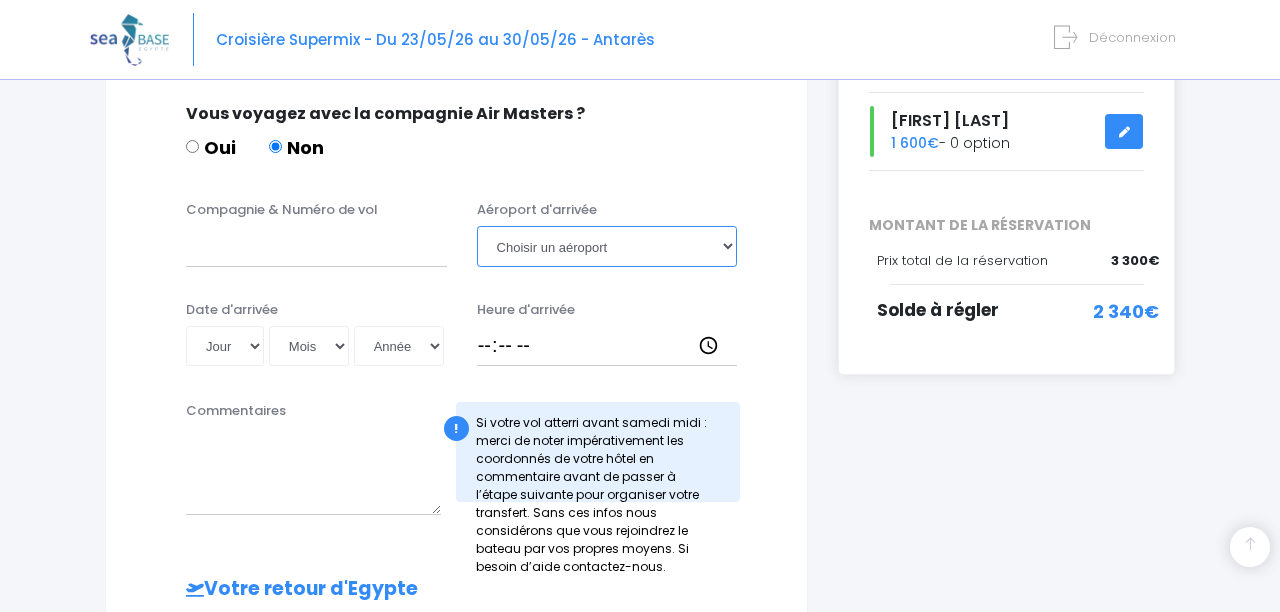 click on "Choisir un aéroport
Hurghada
Marsa Alam" at bounding box center [607, 246] 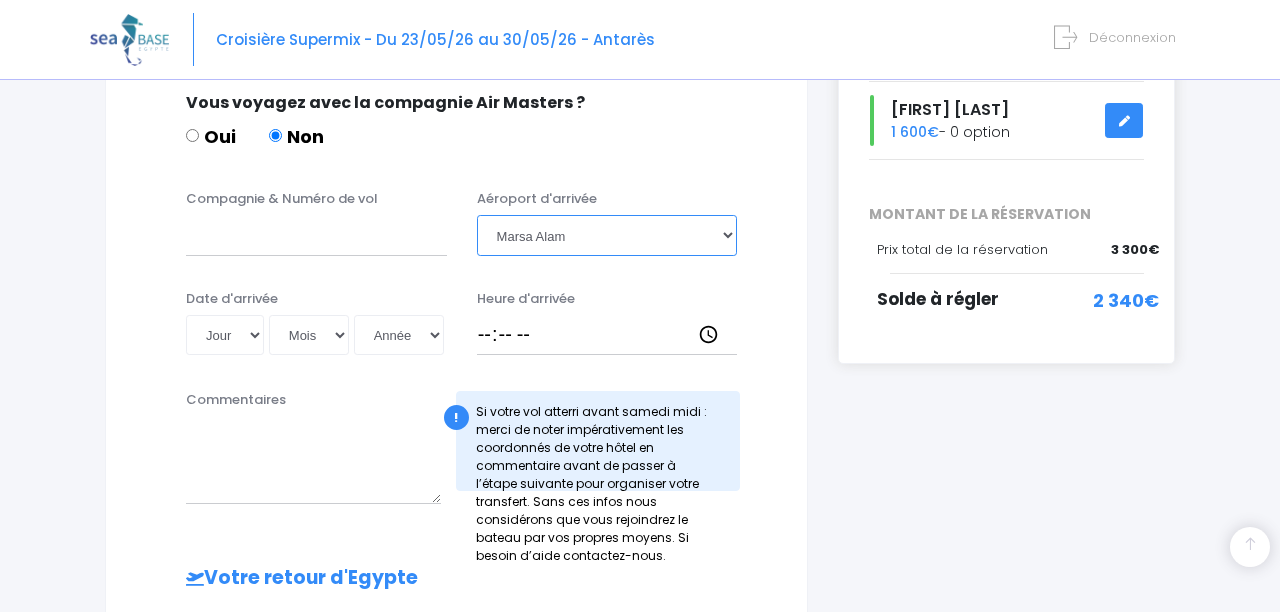 scroll, scrollTop: 421, scrollLeft: 0, axis: vertical 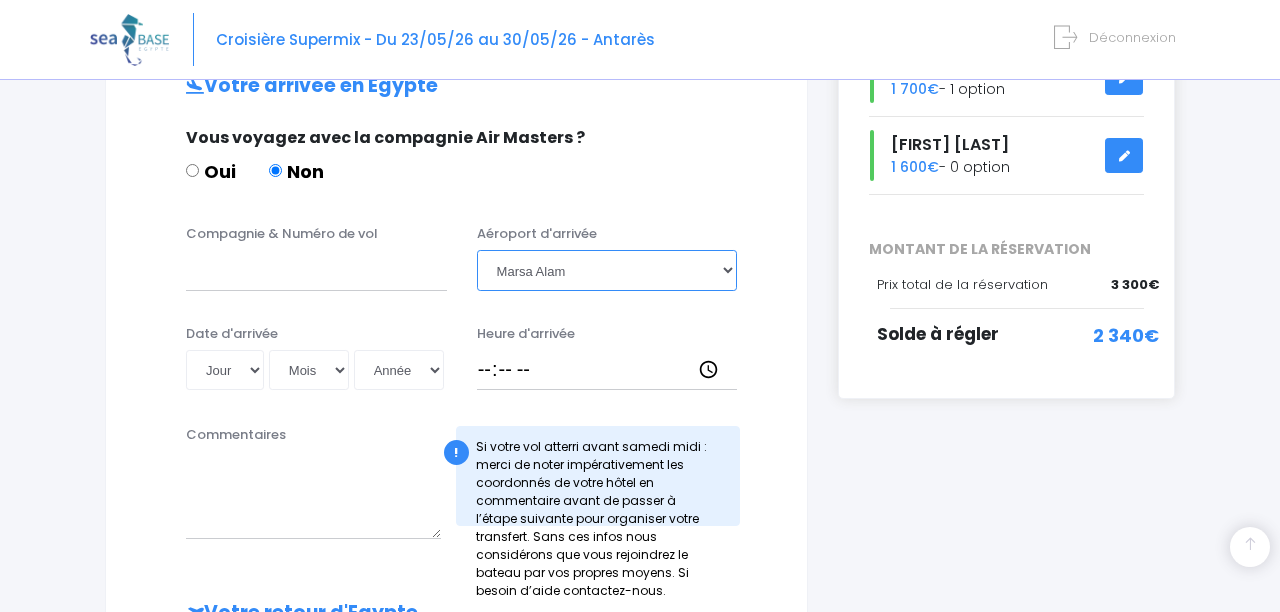 click on "Choisir un aéroport
Hurghada
Marsa Alam" at bounding box center [607, 270] 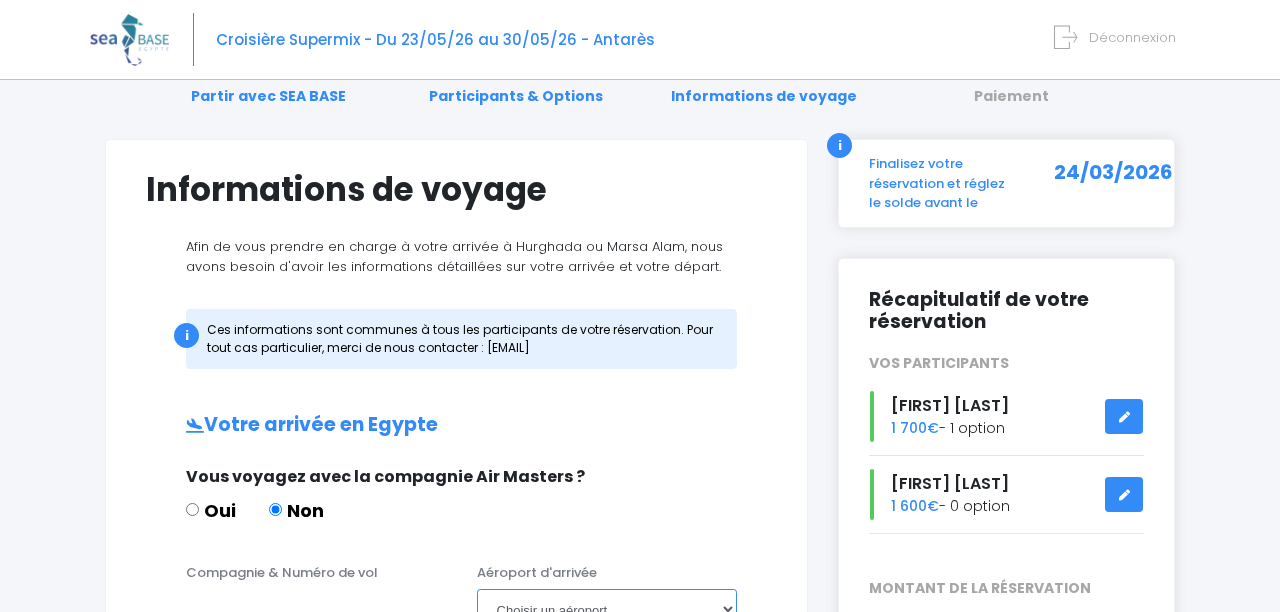 scroll, scrollTop: 0, scrollLeft: 0, axis: both 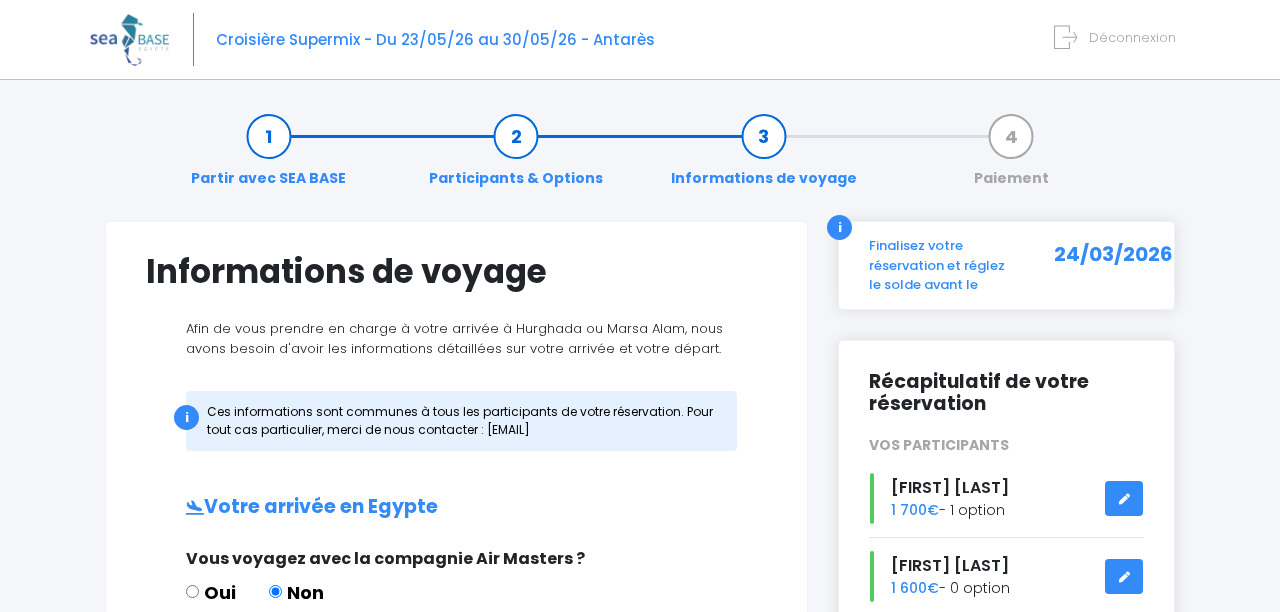 click on "Participants & Options" at bounding box center (516, 157) 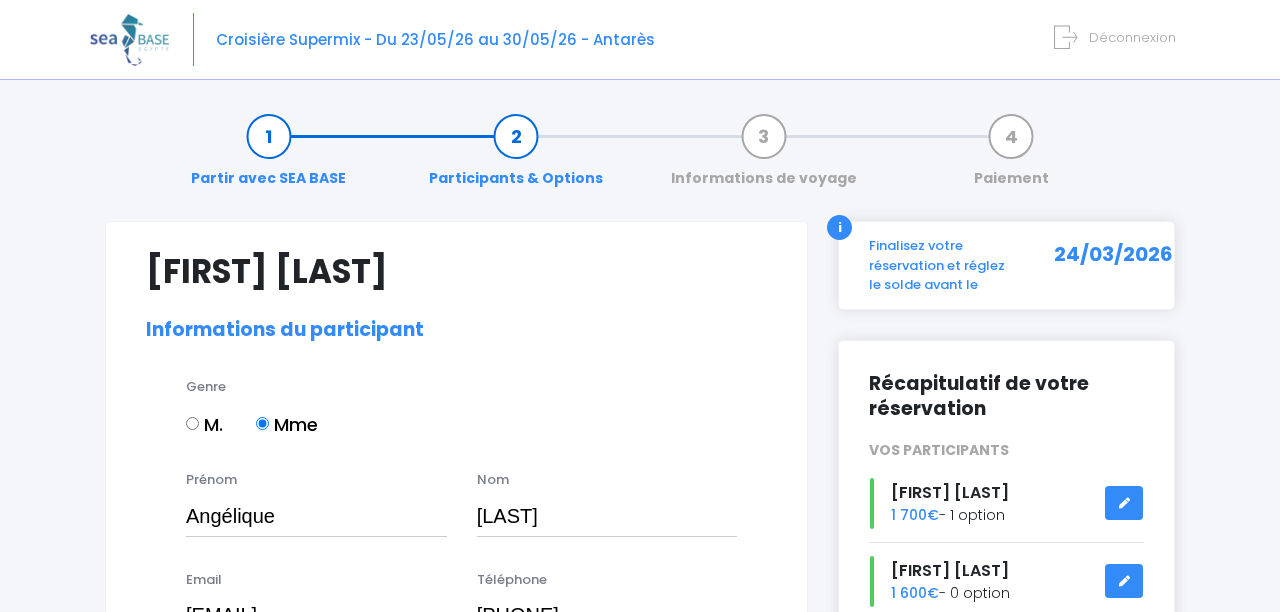 select on "N3" 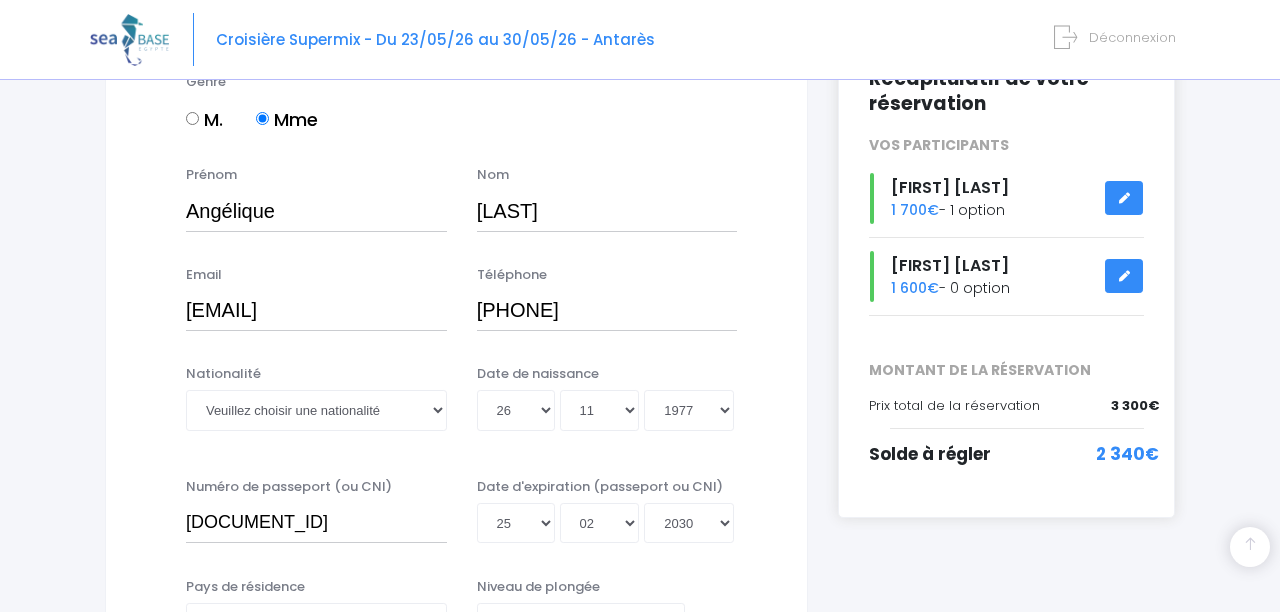 scroll, scrollTop: 0, scrollLeft: 0, axis: both 